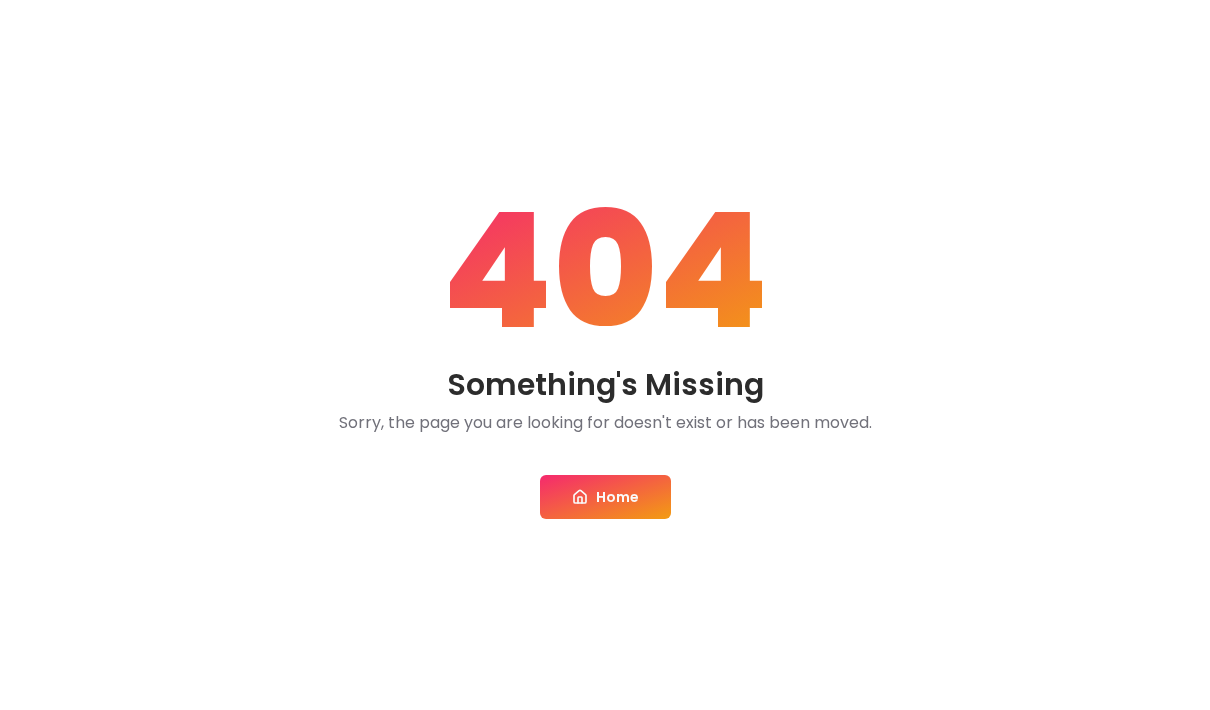 scroll, scrollTop: 0, scrollLeft: 0, axis: both 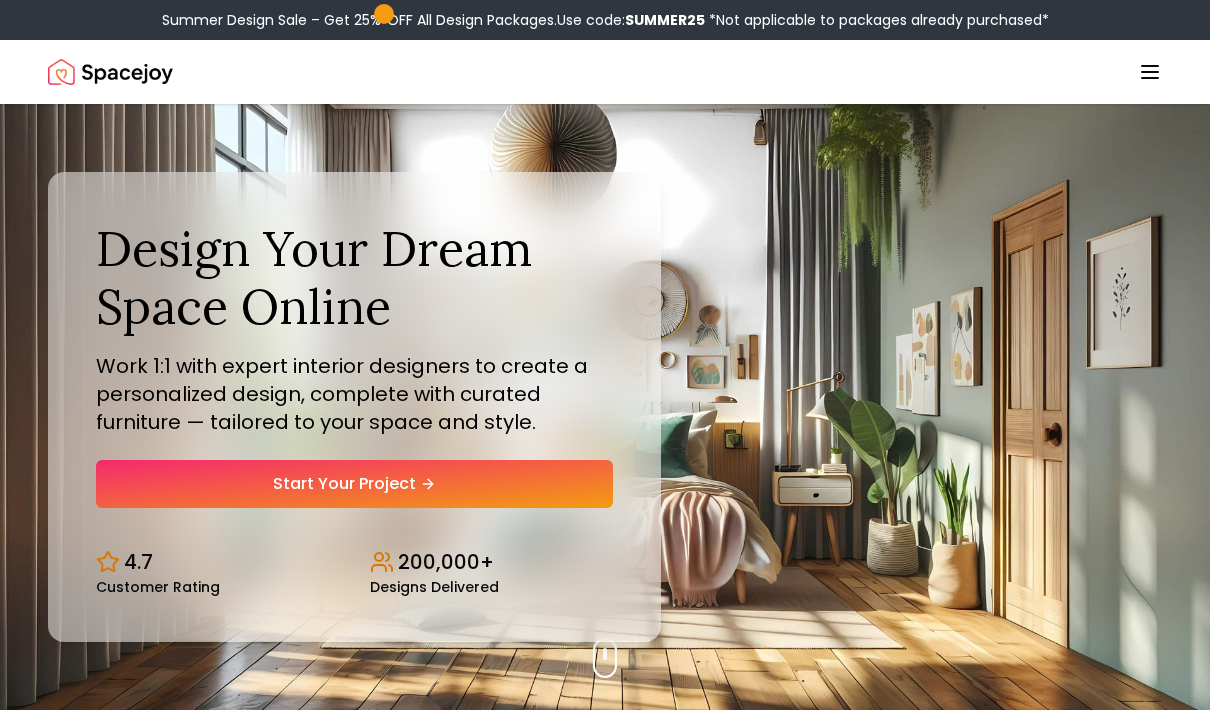 click 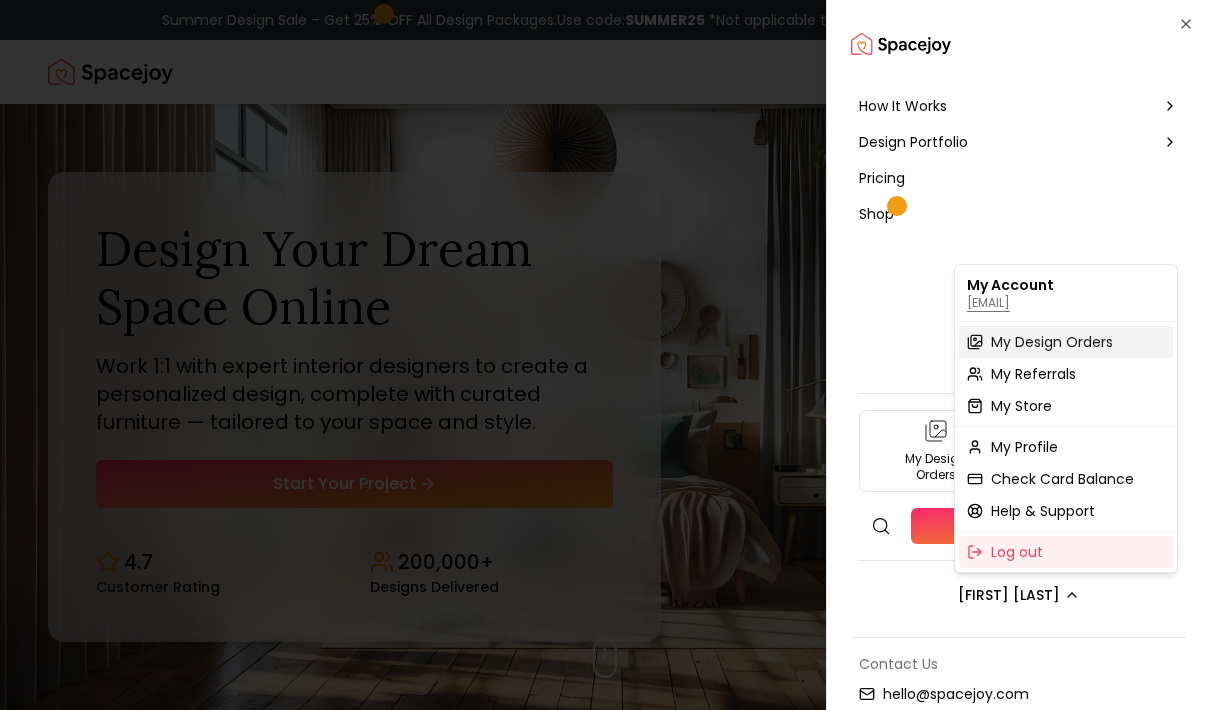 click on "My Design Orders" at bounding box center (1066, 342) 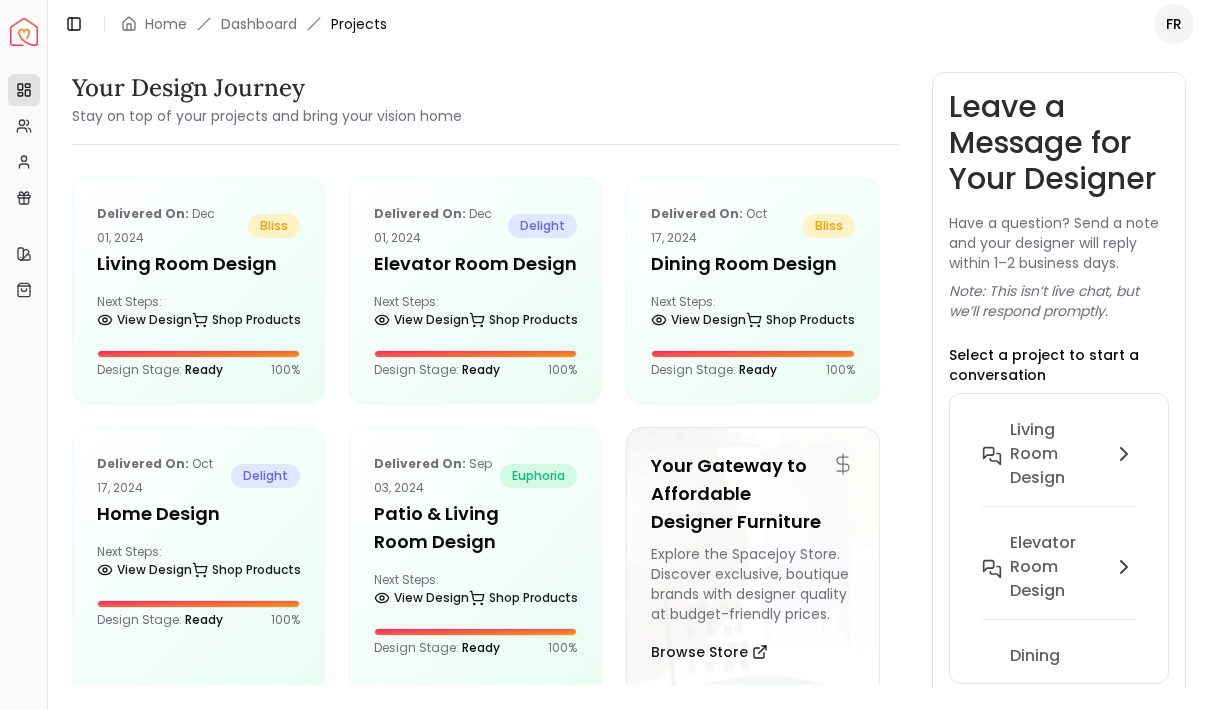 click on "Spacejoy Dashboard Overview Projects My Referrals My Profile Gift Card Balance Quick Links My Style My Store Toggle Sidebar Home Dashboard Projects FR Your Design Journey Stay on top of your projects and bring your vision home Delivered on:   Dec 01, 2024 bliss Living Room Design Next Steps: View Design Shop Products Design Stage:   Ready 100 % Delivered on:   Dec 01, 2024 delight Elevator Room Design Next Steps: View Design Shop Products Design Stage:   Ready 100 % Delivered on:   Oct 17, 2024 bliss Dining Room Design Next Steps: View Design Shop Products Design Stage:   Ready 100 % Delivered on:   Oct 17, 2024 delight Home Design Next Steps: View Design Shop Products Design Stage:   Ready 100 % Delivered on:   Sep 03, 2024 euphoria Patio & Living Room Design Next Steps: View Design Shop Products Design Stage:   Ready 100 % Your Gateway to Affordable Designer Furniture Explore the Spacejoy Store. Discover exclusive, boutique brands with designer quality at budget-friendly prices. Browse Store     Need Help?" at bounding box center [605, 355] 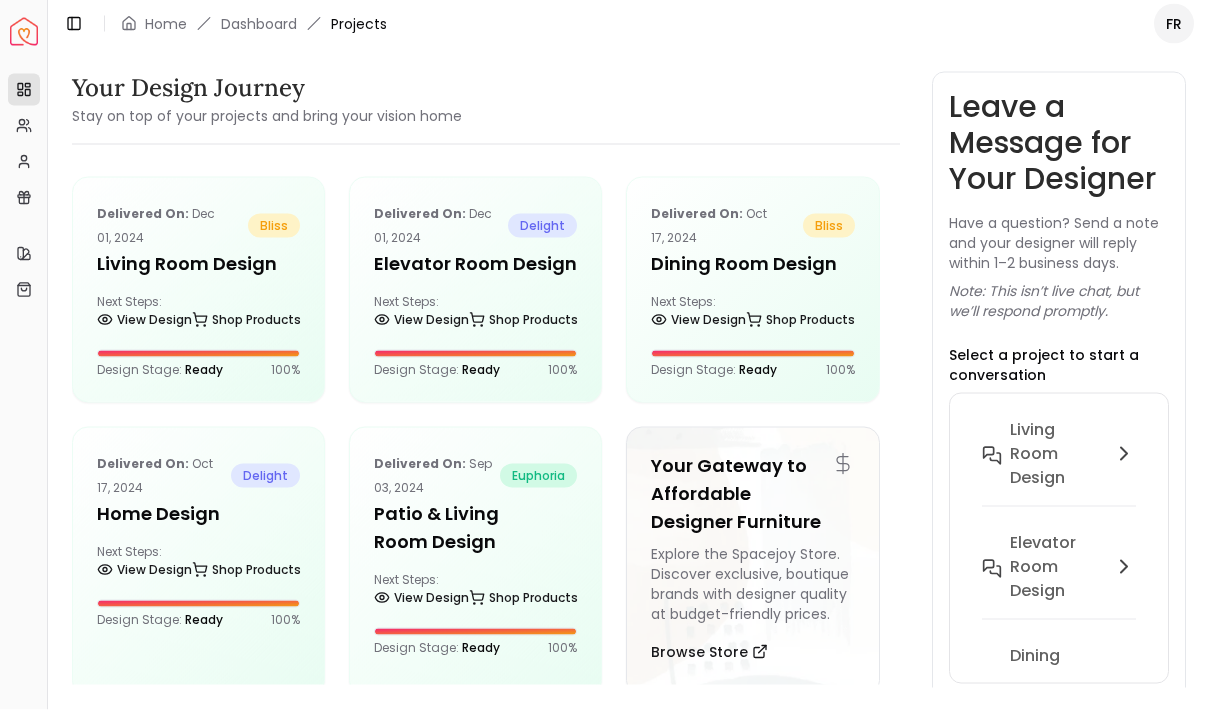 scroll, scrollTop: 58, scrollLeft: 0, axis: vertical 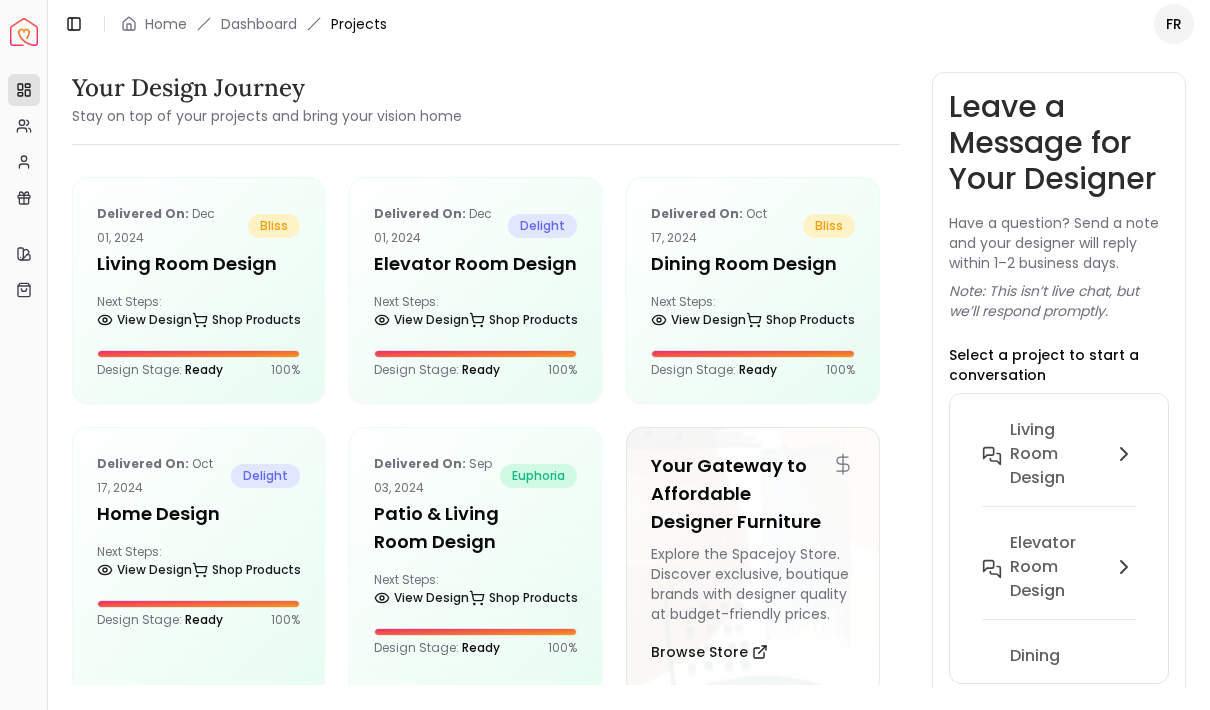 click on "Spacejoy Dashboard Overview Projects My Referrals My Profile Gift Card Balance Quick Links My Style My Store Toggle Sidebar Home Dashboard Projects FR Your Design Journey Stay on top of your projects and bring your vision home Delivered on:   Dec 01, 2024 bliss Living Room Design Next Steps: View Design Shop Products Design Stage:   Ready 100 % Delivered on:   Dec 01, 2024 delight Elevator Room Design Next Steps: View Design Shop Products Design Stage:   Ready 100 % Delivered on:   Oct 17, 2024 bliss Dining Room Design Next Steps: View Design Shop Products Design Stage:   Ready 100 % Delivered on:   Oct 17, 2024 delight Home Design Next Steps: View Design Shop Products Design Stage:   Ready 100 % Delivered on:   Sep 03, 2024 euphoria Patio & Living Room Design Next Steps: View Design Shop Products Design Stage:   Ready 100 % Your Gateway to Affordable Designer Furniture Explore the Spacejoy Store. Discover exclusive, boutique brands with designer quality at budget-friendly prices. Browse Store     Need Help?" at bounding box center [605, 355] 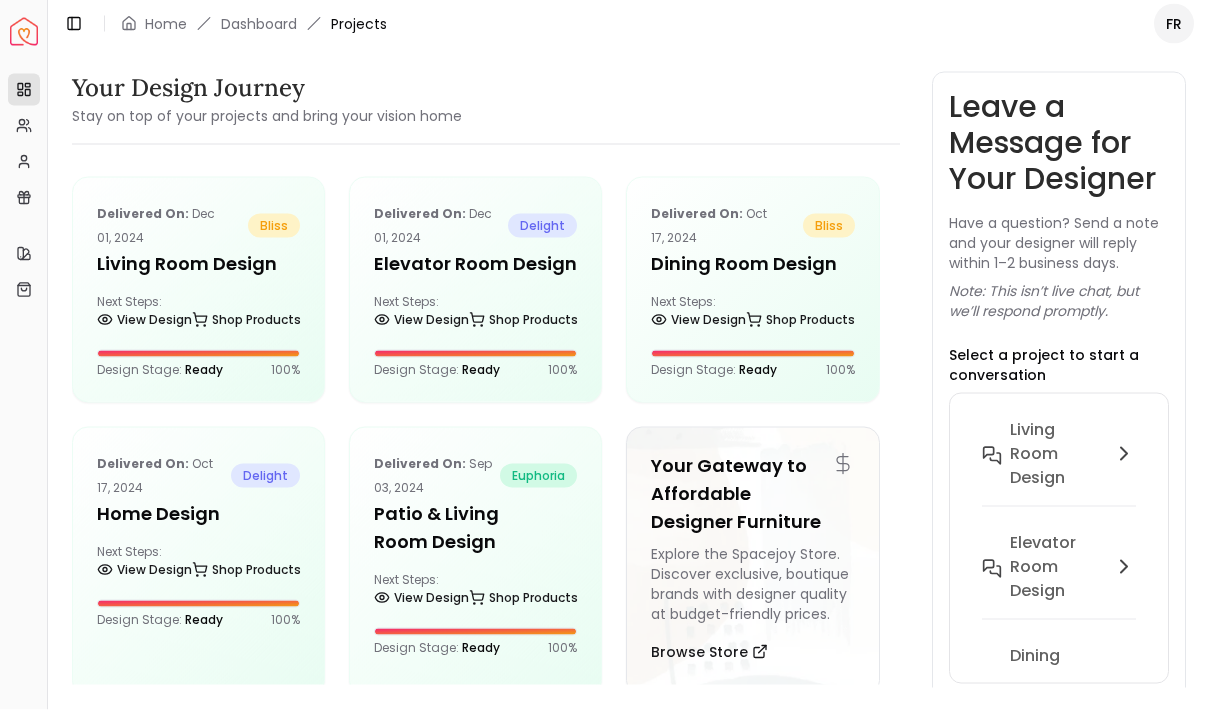 scroll, scrollTop: 0, scrollLeft: 0, axis: both 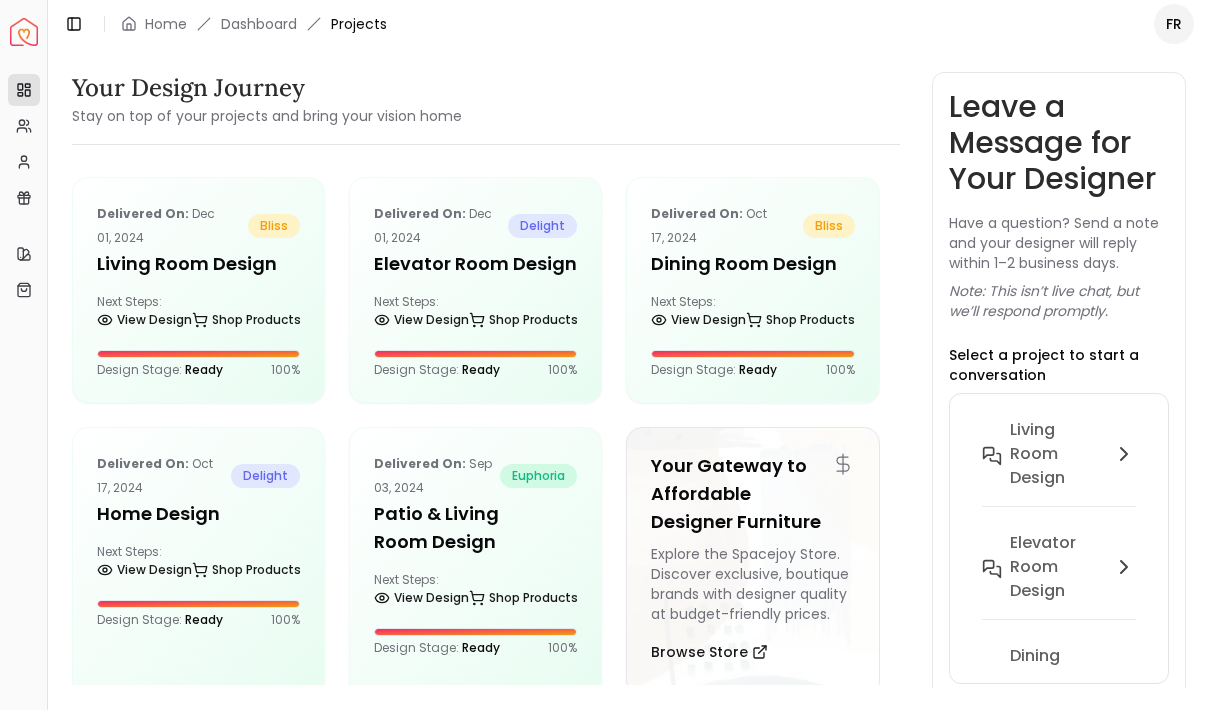 click on "Spacejoy Dashboard Overview Projects My Referrals My Profile Gift Card Balance Quick Links My Style My Store Toggle Sidebar Home Dashboard Projects FR Your Design Journey Stay on top of your projects and bring your vision home Delivered on:   Dec 01, 2024 bliss Living Room Design Next Steps: View Design Shop Products Design Stage:   Ready 100 % Delivered on:   Dec 01, 2024 delight Elevator Room Design Next Steps: View Design Shop Products Design Stage:   Ready 100 % Delivered on:   Oct 17, 2024 bliss Dining Room Design Next Steps: View Design Shop Products Design Stage:   Ready 100 % Delivered on:   Oct 17, 2024 delight Home Design Next Steps: View Design Shop Products Design Stage:   Ready 100 % Delivered on:   Sep 03, 2024 euphoria Patio & Living Room Design Next Steps: View Design Shop Products Design Stage:   Ready 100 % Your Gateway to Affordable Designer Furniture Explore the Spacejoy Store. Discover exclusive, boutique brands with designer quality at budget-friendly prices. Browse Store     Need Help?" at bounding box center (605, 355) 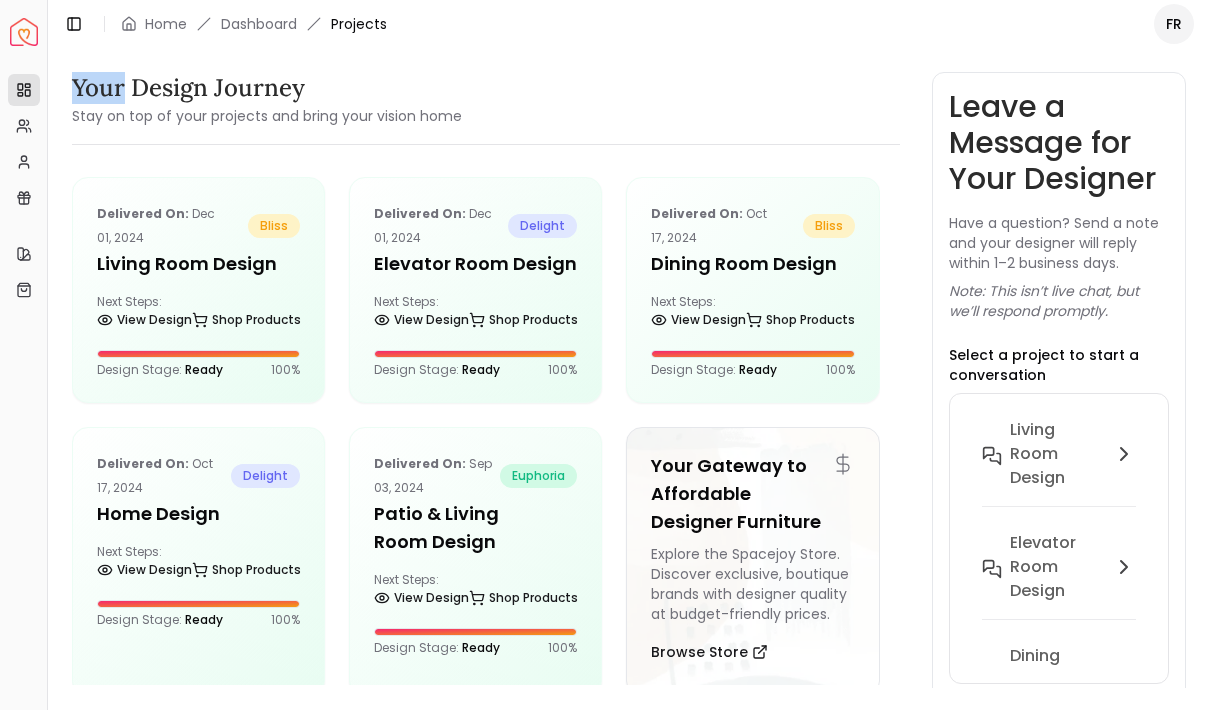 click on "Spacejoy Dashboard Overview Projects My Referrals My Profile Gift Card Balance Quick Links My Style My Store Toggle Sidebar Home Dashboard Projects FR Your Design Journey Stay on top of your projects and bring your vision home Delivered on:   Dec 01, 2024 bliss Living Room Design Next Steps: View Design Shop Products Design Stage:   Ready 100 % Delivered on:   Dec 01, 2024 delight Elevator Room Design Next Steps: View Design Shop Products Design Stage:   Ready 100 % Delivered on:   Oct 17, 2024 bliss Dining Room Design Next Steps: View Design Shop Products Design Stage:   Ready 100 % Delivered on:   Oct 17, 2024 delight Home Design Next Steps: View Design Shop Products Design Stage:   Ready 100 % Delivered on:   Sep 03, 2024 euphoria Patio & Living Room Design Next Steps: View Design Shop Products Design Stage:   Ready 100 % Your Gateway to Affordable Designer Furniture Explore the Spacejoy Store. Discover exclusive, boutique brands with designer quality at budget-friendly prices. Browse Store     Need Help?" at bounding box center [605, 355] 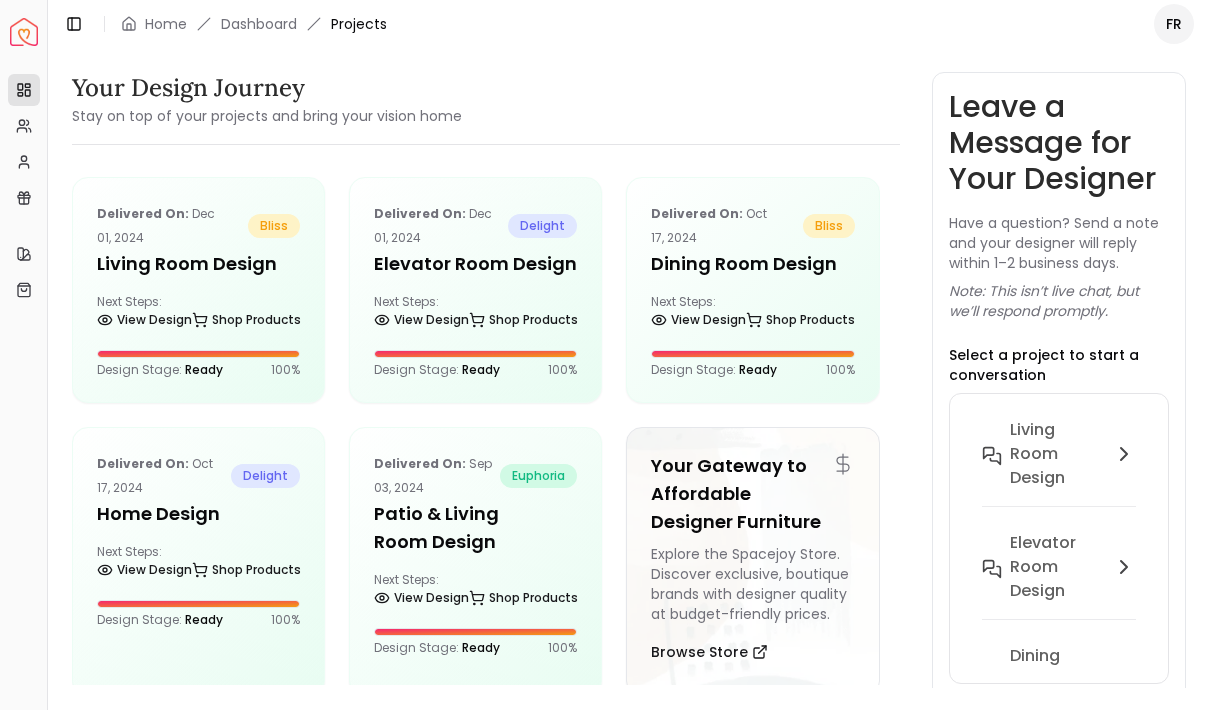 click on "Spacejoy Dashboard Overview Projects My Referrals My Profile Gift Card Balance Quick Links My Style My Store Toggle Sidebar Home Dashboard Projects FR Your Design Journey Stay on top of your projects and bring your vision home Delivered on:   Dec 01, 2024 bliss Living Room Design Next Steps: View Design Shop Products Design Stage:   Ready 100 % Delivered on:   Dec 01, 2024 delight Elevator Room Design Next Steps: View Design Shop Products Design Stage:   Ready 100 % Delivered on:   Oct 17, 2024 bliss Dining Room Design Next Steps: View Design Shop Products Design Stage:   Ready 100 % Delivered on:   Oct 17, 2024 delight Home Design Next Steps: View Design Shop Products Design Stage:   Ready 100 % Delivered on:   Sep 03, 2024 euphoria Patio & Living Room Design Next Steps: View Design Shop Products Design Stage:   Ready 100 % Your Gateway to Affordable Designer Furniture Explore the Spacejoy Store. Discover exclusive, boutique brands with designer quality at budget-friendly prices. Browse Store     Need Help?" at bounding box center [605, 355] 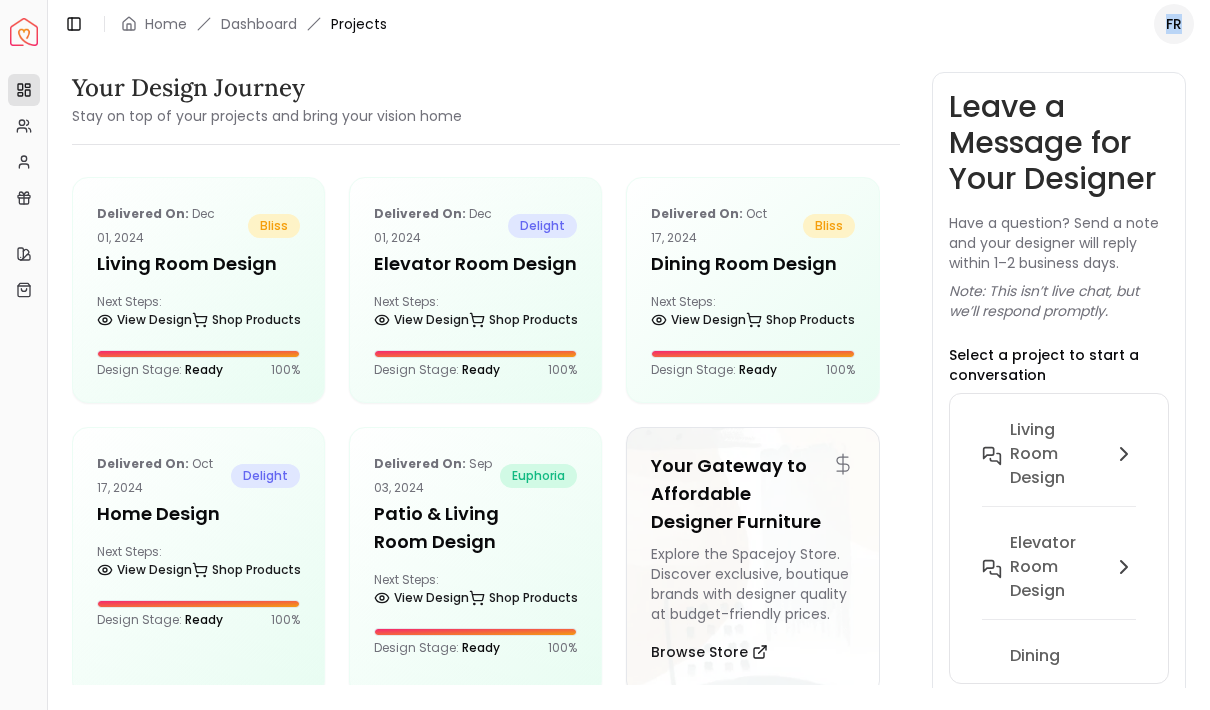 click on "Spacejoy Dashboard Overview Projects My Referrals My Profile Gift Card Balance Quick Links My Style My Store Toggle Sidebar Home Dashboard Projects FR Your Design Journey Stay on top of your projects and bring your vision home Delivered on:   Dec 01, 2024 bliss Living Room Design Next Steps: View Design Shop Products Design Stage:   Ready 100 % Delivered on:   Dec 01, 2024 delight Elevator Room Design Next Steps: View Design Shop Products Design Stage:   Ready 100 % Delivered on:   Oct 17, 2024 bliss Dining Room Design Next Steps: View Design Shop Products Design Stage:   Ready 100 % Delivered on:   Oct 17, 2024 delight Home Design Next Steps: View Design Shop Products Design Stage:   Ready 100 % Delivered on:   Sep 03, 2024 euphoria Patio & Living Room Design Next Steps: View Design Shop Products Design Stage:   Ready 100 % Your Gateway to Affordable Designer Furniture Explore the Spacejoy Store. Discover exclusive, boutique brands with designer quality at budget-friendly prices. Browse Store     Need Help?" at bounding box center (605, 355) 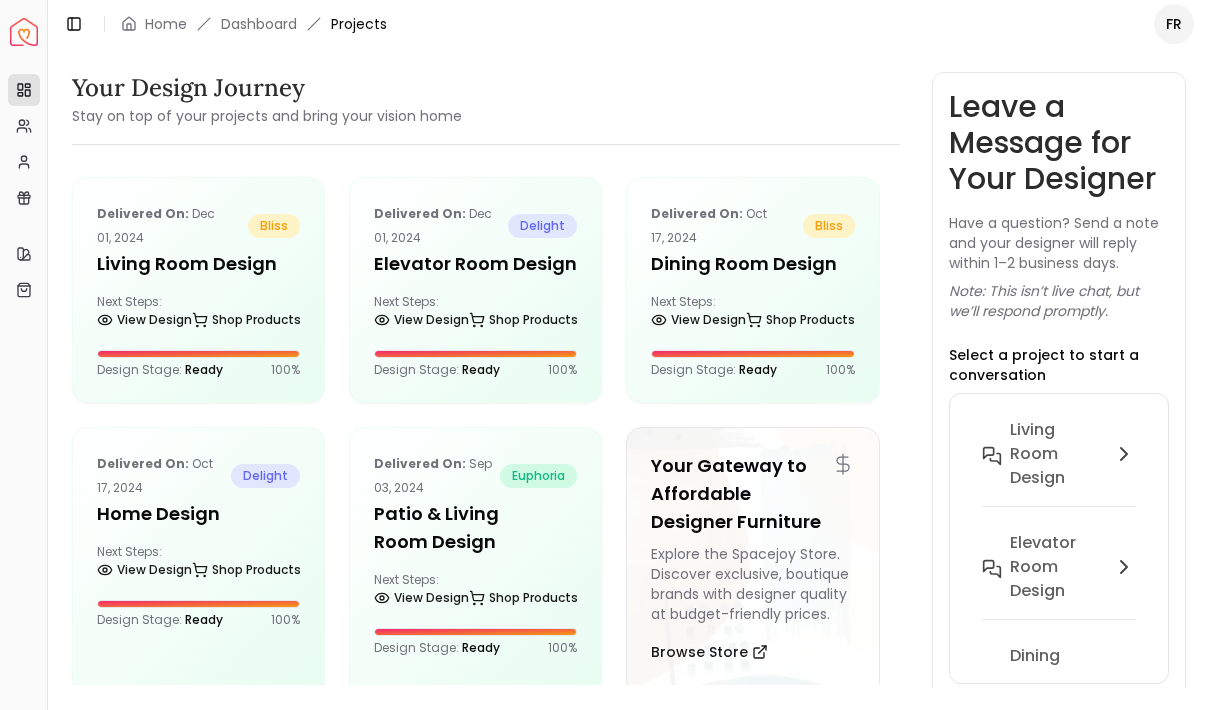 click on "Spacejoy Dashboard Overview Projects My Referrals My Profile Gift Card Balance Quick Links My Style My Store Toggle Sidebar Home Dashboard Projects FR Your Design Journey Stay on top of your projects and bring your vision home Delivered on:   Dec 01, 2024 bliss Living Room Design Next Steps: View Design Shop Products Design Stage:   Ready 100 % Delivered on:   Dec 01, 2024 delight Elevator Room Design Next Steps: View Design Shop Products Design Stage:   Ready 100 % Delivered on:   Oct 17, 2024 bliss Dining Room Design Next Steps: View Design Shop Products Design Stage:   Ready 100 % Delivered on:   Oct 17, 2024 delight Home Design Next Steps: View Design Shop Products Design Stage:   Ready 100 % Delivered on:   Sep 03, 2024 euphoria Patio & Living Room Design Next Steps: View Design Shop Products Design Stage:   Ready 100 % Your Gateway to Affordable Designer Furniture Explore the Spacejoy Store. Discover exclusive, boutique brands with designer quality at budget-friendly prices. Browse Store     Need Help?" at bounding box center (605, 355) 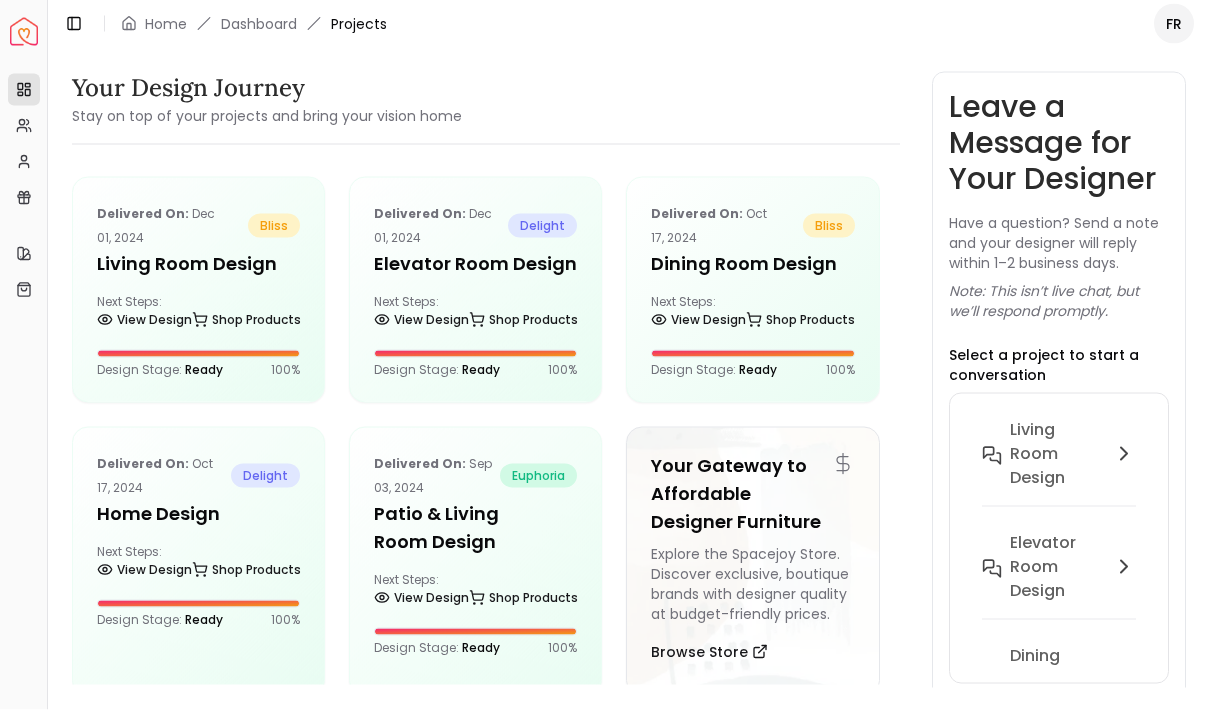 scroll, scrollTop: 0, scrollLeft: 0, axis: both 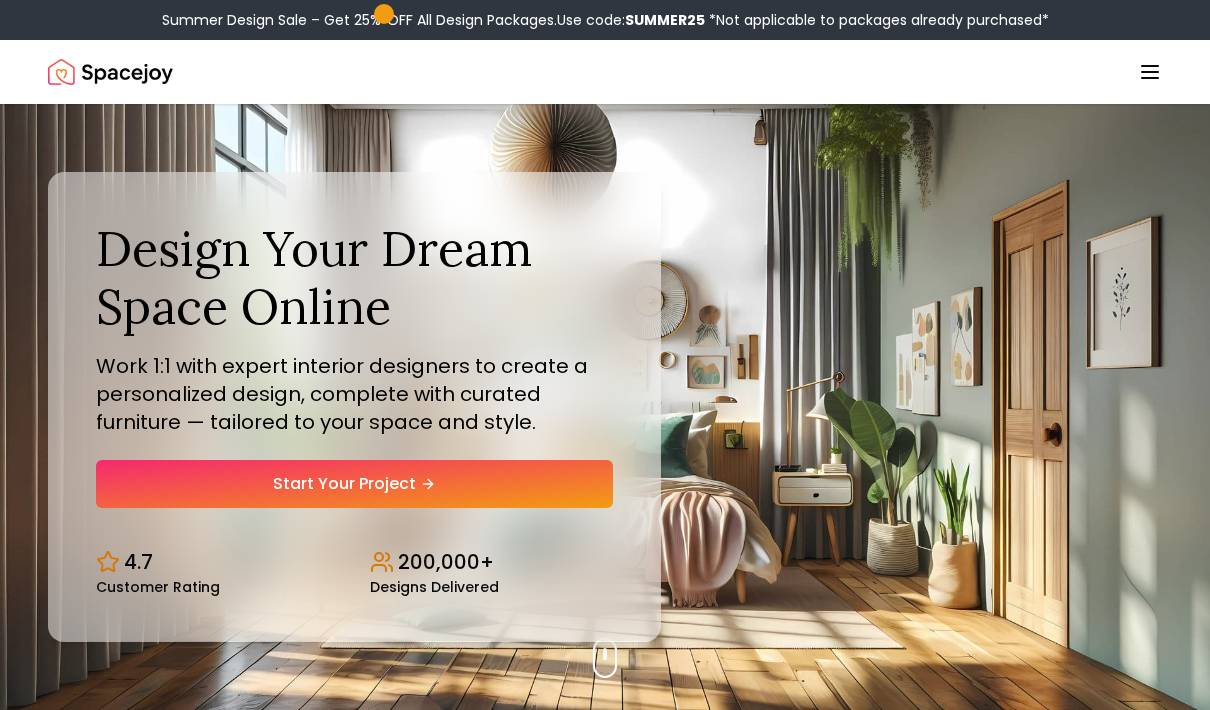 click on "Summer Design Sale – Get 25% OFF All Design Packages.  Use code:  SUMMER25   *Not applicable to packages already purchased* Spacejoy How It Works   Design Portfolio   Pricing Shop Search Start Your Project   Freddy  Perez Design Your Dream Space Online Work 1:1 with expert interior designers to create a personalized design, complete with curated furniture — tailored to your space and style. Start Your Project   4.7 Customer Rating 200,000+ Designs Delivered Design Your Dream Space Online Work 1:1 with expert interior designers to create a personalized design, complete with curated furniture — tailored to your space and style. Start Your Project   4.7 Customer Rating 200,000+ Designs Delivered Summer Design Sale Get 25% OFF on all Design Packages Get Started   Mid-Summer Style Event Up to 60% OFF on Furniture & Decor Shop Now   Get Matched with Expert Interior Designers Online! Maria Castillero Designer Angela Amore Designer Tina Martidelcampo Designer Christina Manzo Designer Hannah James Designer   1 2" at bounding box center (605, 5850) 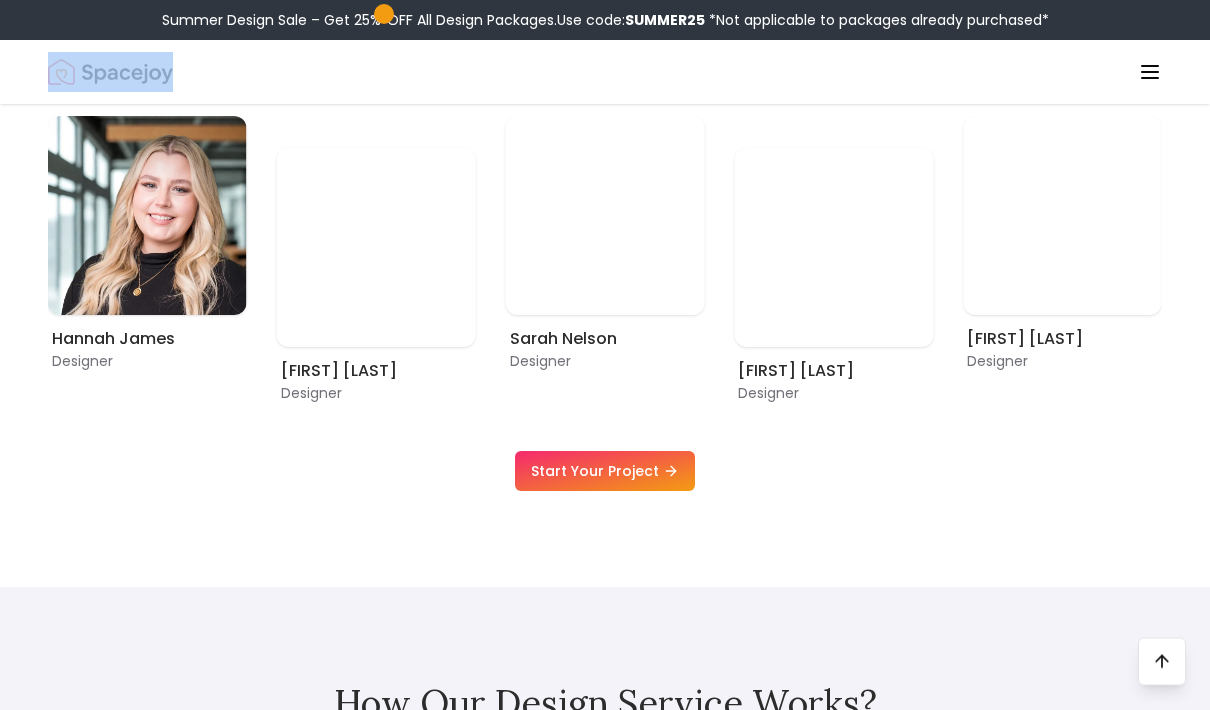 scroll, scrollTop: 1186, scrollLeft: 0, axis: vertical 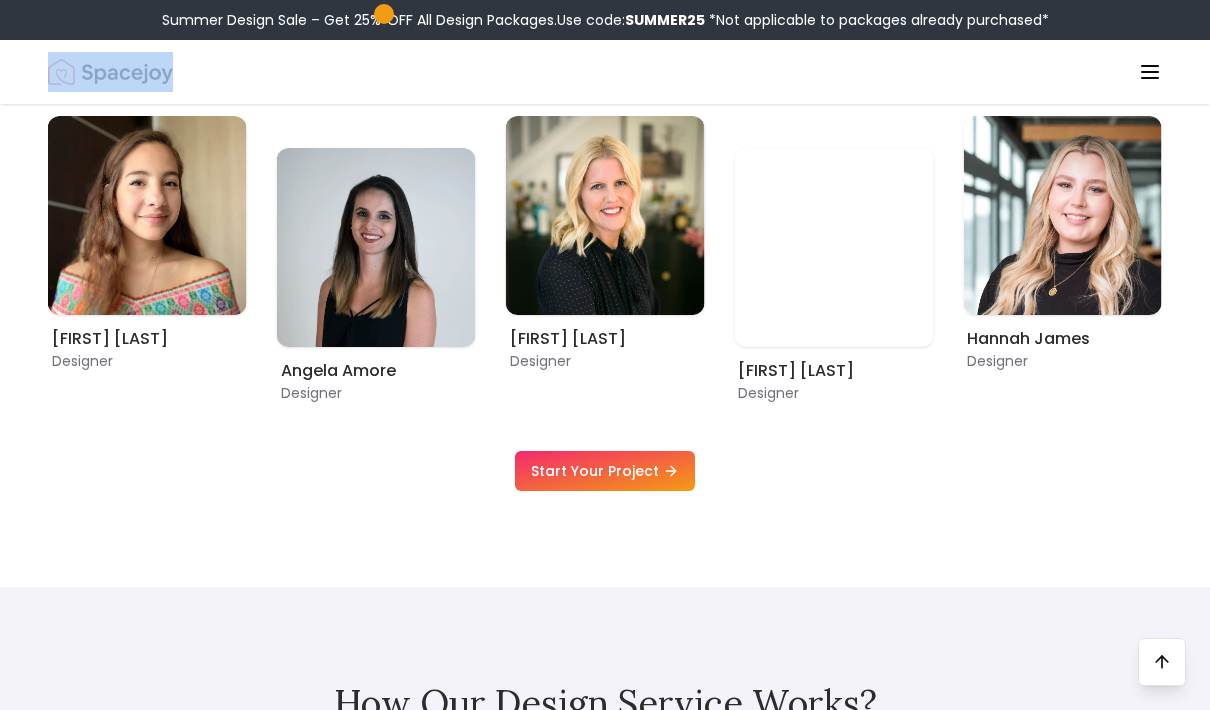 click on "Summer Design Sale – Get 25% OFF All Design Packages.  Use code:  SUMMER25   *Not applicable to packages already purchased* Spacejoy How It Works   Design Portfolio   Pricing Shop Search Start Your Project   Freddy  Perez Design Your Dream Space Online Work 1:1 with expert interior designers to create a personalized design, complete with curated furniture — tailored to your space and style. Start Your Project   4.7 Customer Rating 200,000+ Designs Delivered Design Your Dream Space Online Work 1:1 with expert interior designers to create a personalized design, complete with curated furniture — tailored to your space and style. Start Your Project   4.7 Customer Rating 200,000+ Designs Delivered Summer Design Sale Get 25% OFF on all Design Packages Get Started   Mid-Summer Style Event Up to 60% OFF on Furniture & Decor Shop Now   Get Matched with Expert Interior Designers Online! Kaitlyn Zill Designer Sarah Nelson Designer Ellysia Applewhite Designer Maria Castillero Designer Angela Amore Designer Designer" at bounding box center (605, 4664) 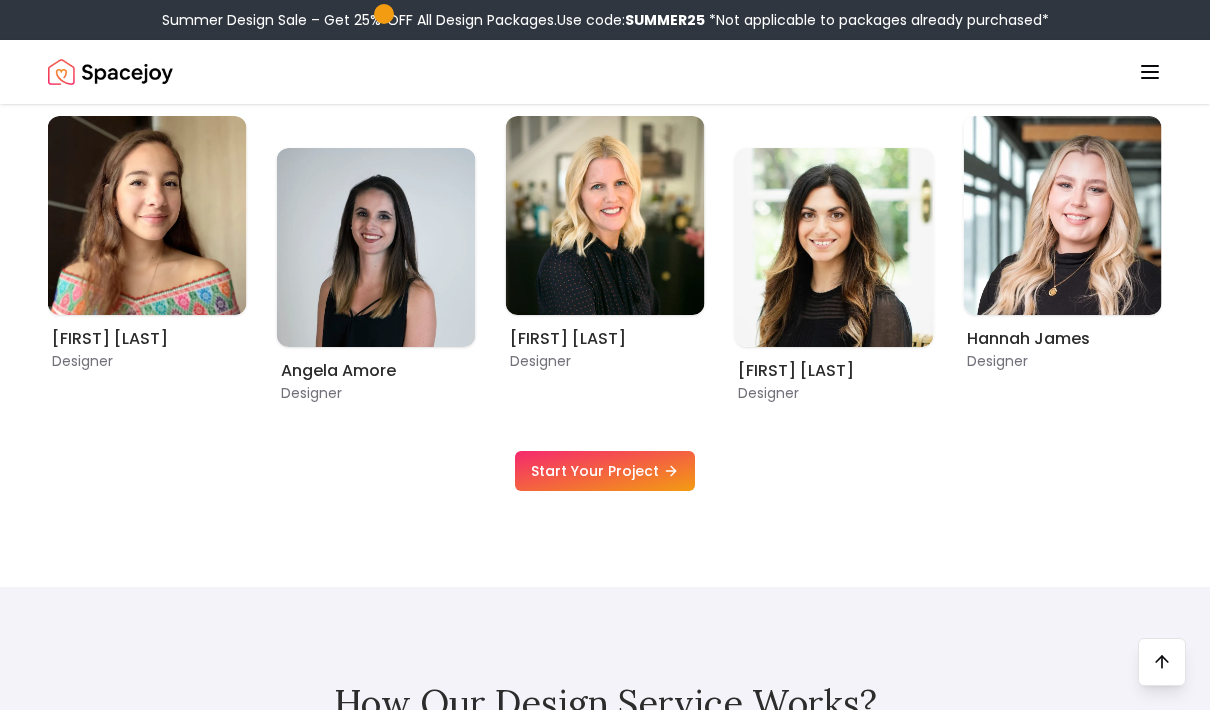 click on "Summer Design Sale – Get 25% OFF All Design Packages.  Use code:  SUMMER25   *Not applicable to packages already purchased* Spacejoy How It Works   Design Portfolio   Pricing Shop Search Start Your Project   Freddy  Perez Design Your Dream Space Online Work 1:1 with expert interior designers to create a personalized design, complete with curated furniture — tailored to your space and style. Start Your Project   4.7 Customer Rating 200,000+ Designs Delivered Design Your Dream Space Online Work 1:1 with expert interior designers to create a personalized design, complete with curated furniture — tailored to your space and style. Start Your Project   4.7 Customer Rating 200,000+ Designs Delivered Summer Design Sale Get 25% OFF on all Design Packages Get Started   Mid-Summer Style Event Up to 60% OFF on Furniture & Decor Shop Now   Get Matched with Expert Interior Designers Online! Kaitlyn Zill Designer Sarah Nelson Designer Ellysia Applewhite Designer Maria Castillero Designer Angela Amore Designer Designer" at bounding box center [605, 4664] 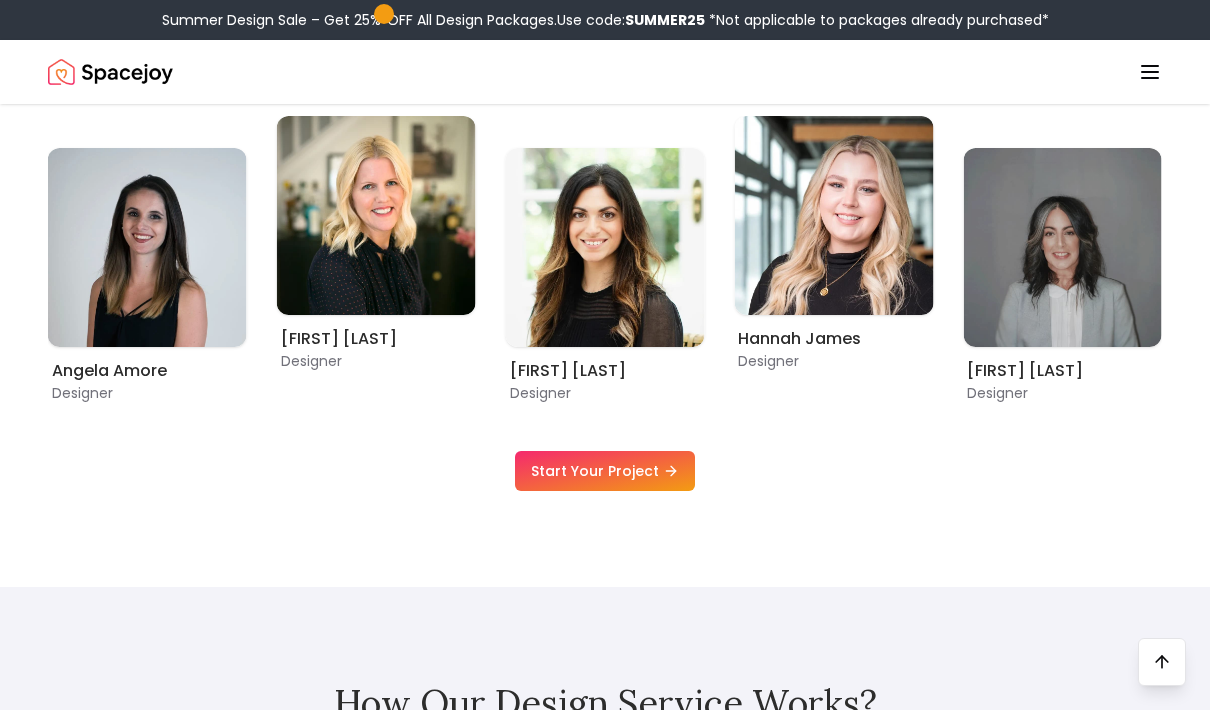 click on "Summer Design Sale – Get 25% OFF All Design Packages.  Use code:  SUMMER25   *Not applicable to packages already purchased* Spacejoy How It Works   Design Portfolio   Pricing Shop Search Start Your Project   Freddy  Perez Design Your Dream Space Online Work 1:1 with expert interior designers to create a personalized design, complete with curated furniture — tailored to your space and style. Start Your Project   4.7 Customer Rating 200,000+ Designs Delivered Design Your Dream Space Online Work 1:1 with expert interior designers to create a personalized design, complete with curated furniture — tailored to your space and style. Start Your Project   4.7 Customer Rating 200,000+ Designs Delivered Summer Design Sale Get 25% OFF on all Design Packages Get Started   Mid-Summer Style Event Up to 60% OFF on Furniture & Decor Shop Now   Get Matched with Expert Interior Designers Online! Sarah Nelson Designer Ellysia Applewhite Designer Maria Castillero Designer Angela Amore Designer Tina Martidelcampo Designer" at bounding box center (605, 4664) 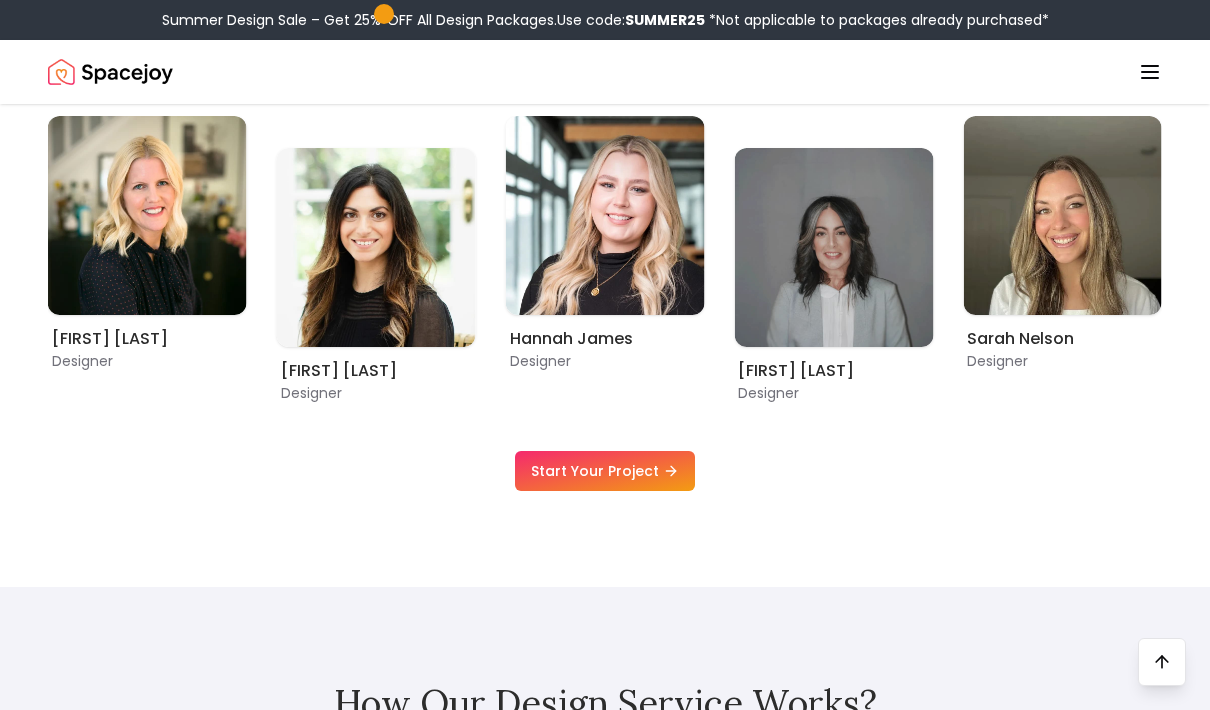 click on "Summer Design Sale – Get 25% OFF All Design Packages.  Use code:  SUMMER25   *Not applicable to packages already purchased* Spacejoy How It Works   Design Portfolio   Pricing Shop Search Start Your Project   Freddy  Perez Design Your Dream Space Online Work 1:1 with expert interior designers to create a personalized design, complete with curated furniture — tailored to your space and style. Start Your Project   4.7 Customer Rating 200,000+ Designs Delivered Design Your Dream Space Online Work 1:1 with expert interior designers to create a personalized design, complete with curated furniture — tailored to your space and style. Start Your Project   4.7 Customer Rating 200,000+ Designs Delivered Summer Design Sale Get 25% OFF on all Design Packages Get Started   Mid-Summer Style Event Up to 60% OFF on Furniture & Decor Shop Now   Get Matched with Expert Interior Designers Online! Ellysia Applewhite Designer Maria Castillero Designer Angela Amore Designer Tina Martidelcampo Designer Christina Manzo Designer" at bounding box center (605, 4664) 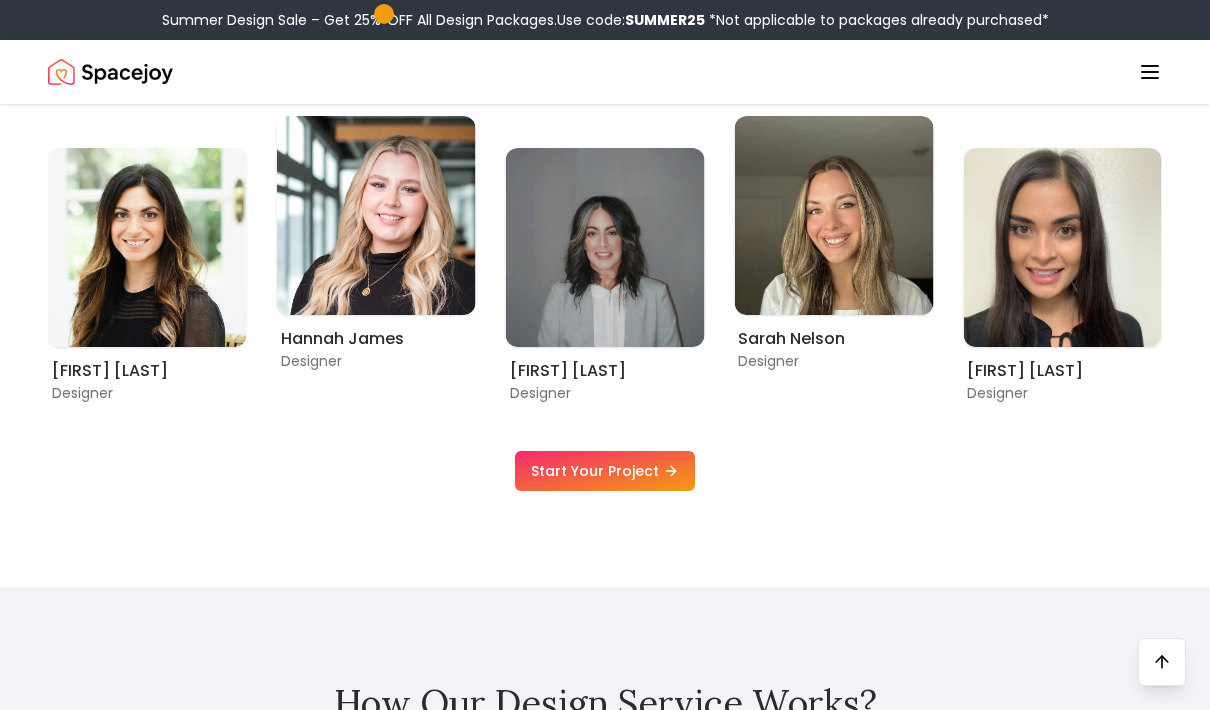 click on "Summer Design Sale – Get 25% OFF All Design Packages.  Use code:  SUMMER25   *Not applicable to packages already purchased* Spacejoy How It Works   Design Portfolio   Pricing Shop Search Start Your Project   Freddy  Perez Design Your Dream Space Online Work 1:1 with expert interior designers to create a personalized design, complete with curated furniture — tailored to your space and style. Start Your Project   4.7 Customer Rating 200,000+ Designs Delivered Design Your Dream Space Online Work 1:1 with expert interior designers to create a personalized design, complete with curated furniture — tailored to your space and style. Start Your Project   4.7 Customer Rating 200,000+ Designs Delivered Summer Design Sale Get 25% OFF on all Design Packages Get Started   Mid-Summer Style Event Up to 60% OFF on Furniture & Decor Shop Now   Get Matched with Expert Interior Designers Online! Maria Castillero Designer Angela Amore Designer Tina Martidelcampo Designer Christina Manzo Designer Hannah James Designer   1 2" at bounding box center [605, 4664] 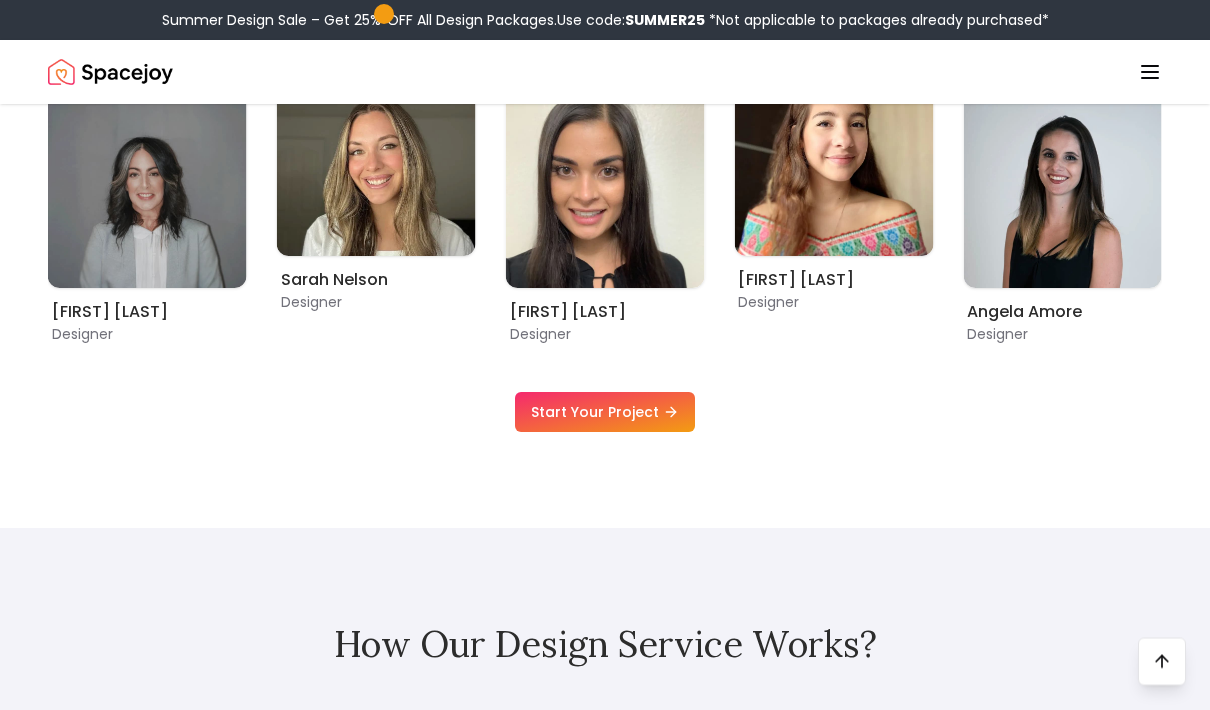 scroll, scrollTop: 1242, scrollLeft: 0, axis: vertical 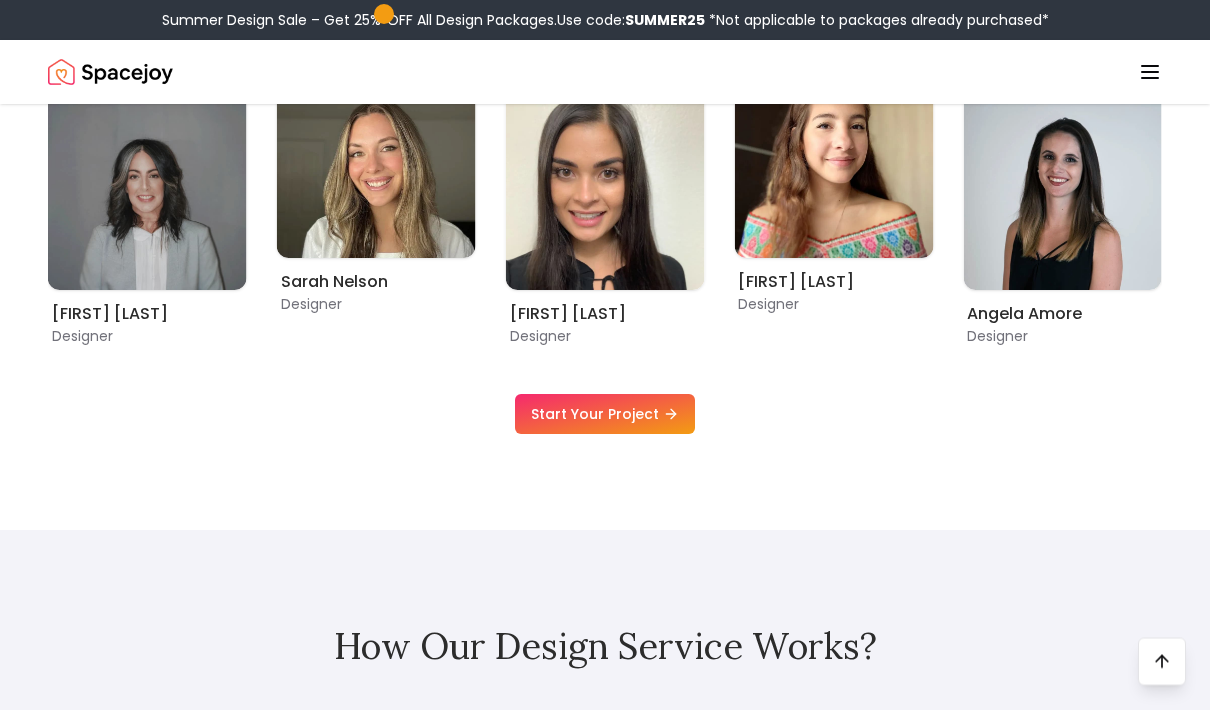 click on "Summer Design Sale – Get 25% OFF All Design Packages.  Use code:  SUMMER25   *Not applicable to packages already purchased* Spacejoy How It Works   Design Portfolio   Pricing Shop Search Start Your Project   Freddy  Perez Design Your Dream Space Online Work 1:1 with expert interior designers to create a personalized design, complete with curated furniture — tailored to your space and style. Start Your Project   4.7 Customer Rating 200,000+ Designs Delivered Design Your Dream Space Online Work 1:1 with expert interior designers to create a personalized design, complete with curated furniture — tailored to your space and style. Start Your Project   4.7 Customer Rating 200,000+ Designs Delivered Summer Design Sale Get 25% OFF on all Design Packages Get Started   Mid-Summer Style Event Up to 60% OFF on Furniture & Decor Shop Now   Get Matched with Expert Interior Designers Online! Tina Martidelcampo Designer Christina Manzo Designer Hannah James Designer Kaitlyn Zill Designer Sarah Nelson Designer Designer" at bounding box center (605, 4608) 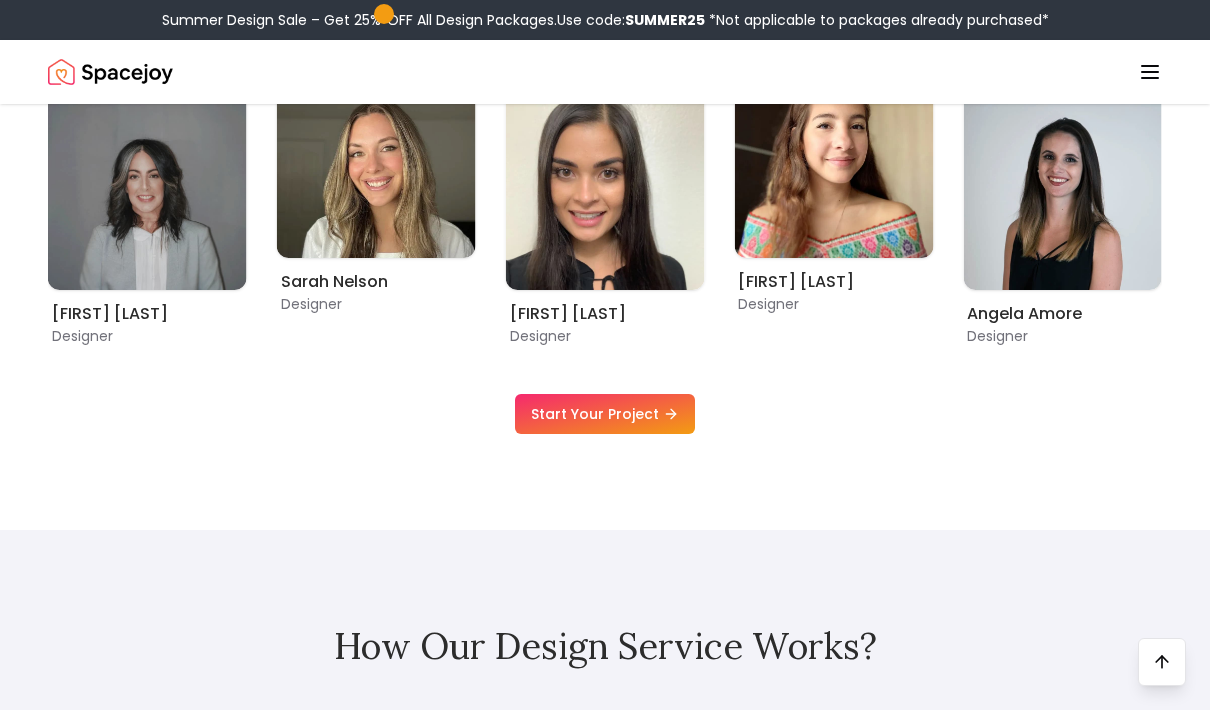 click on "Summer Design Sale – Get 25% OFF All Design Packages.  Use code:  SUMMER25   *Not applicable to packages already purchased* Spacejoy How It Works   Design Portfolio   Pricing Shop Search Start Your Project   Freddy  Perez Design Your Dream Space Online Work 1:1 with expert interior designers to create a personalized design, complete with curated furniture — tailored to your space and style. Start Your Project   4.7 Customer Rating 200,000+ Designs Delivered Design Your Dream Space Online Work 1:1 with expert interior designers to create a personalized design, complete with curated furniture — tailored to your space and style. Start Your Project   4.7 Customer Rating 200,000+ Designs Delivered Summer Design Sale Get 25% OFF on all Design Packages Get Started   Mid-Summer Style Event Up to 60% OFF on Furniture & Decor Shop Now   Get Matched with Expert Interior Designers Online! Tina Martidelcampo Designer Christina Manzo Designer Hannah James Designer Kaitlyn Zill Designer Sarah Nelson Designer Designer" at bounding box center [605, 4607] 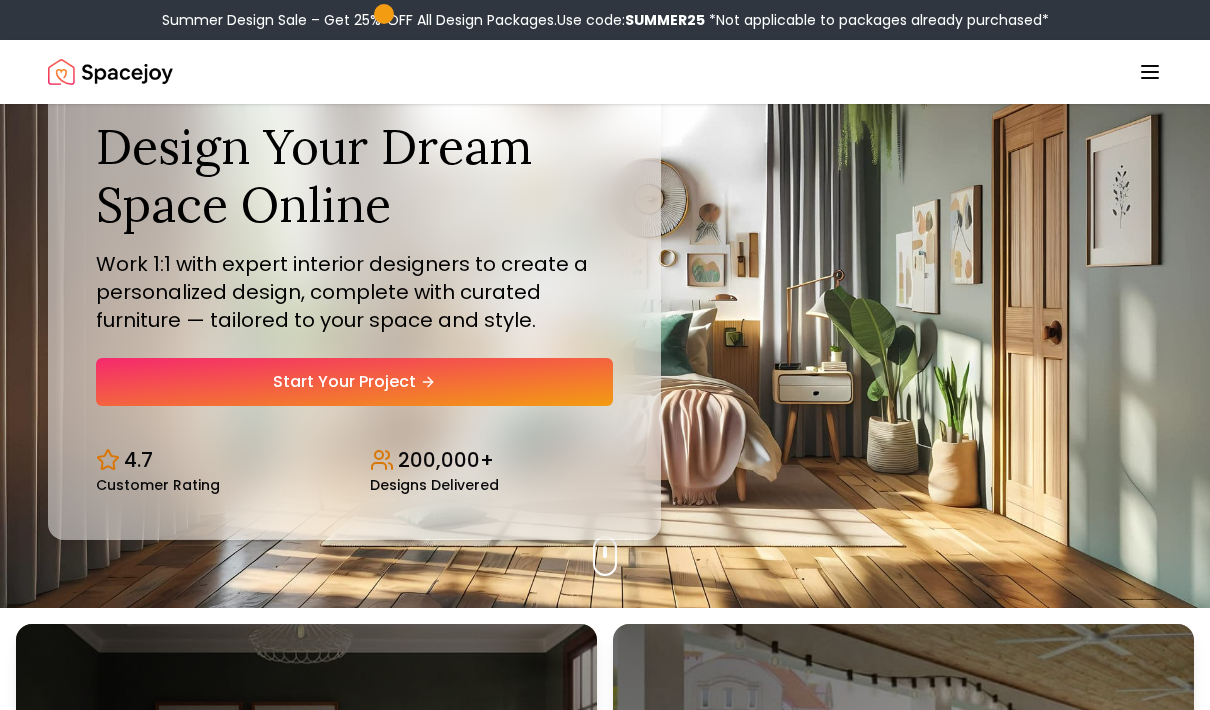scroll, scrollTop: 0, scrollLeft: 0, axis: both 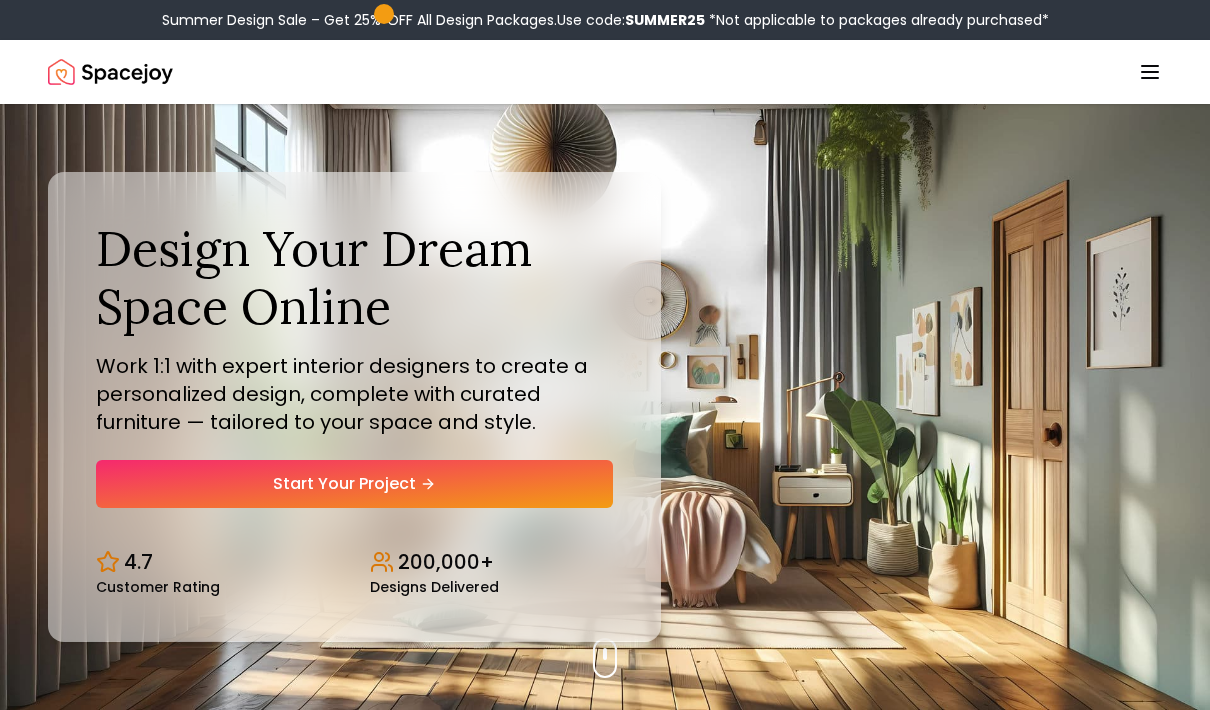 click on "Summer Design Sale – Get 25% OFF All Design Packages.  Use code:  SUMMER25   *Not applicable to packages already purchased* Spacejoy How It Works   Design Portfolio   Pricing Shop Search Start Your Project   Freddy  Perez Design Your Dream Space Online Work 1:1 with expert interior designers to create a personalized design, complete with curated furniture — tailored to your space and style. Start Your Project   4.7 Customer Rating 200,000+ Designs Delivered Design Your Dream Space Online Work 1:1 with expert interior designers to create a personalized design, complete with curated furniture — tailored to your space and style. Start Your Project   4.7 Customer Rating 200,000+ Designs Delivered Summer Design Sale Get 25% OFF on all Design Packages Get Started   Mid-Summer Style Event Up to 60% OFF on Furniture & Decor Shop Now   Get Matched with Expert Interior Designers Online! Sarah Nelson Designer Ellysia Applewhite Designer Maria Castillero Designer Angela Amore Designer Tina Martidelcampo Designer" at bounding box center [605, 5850] 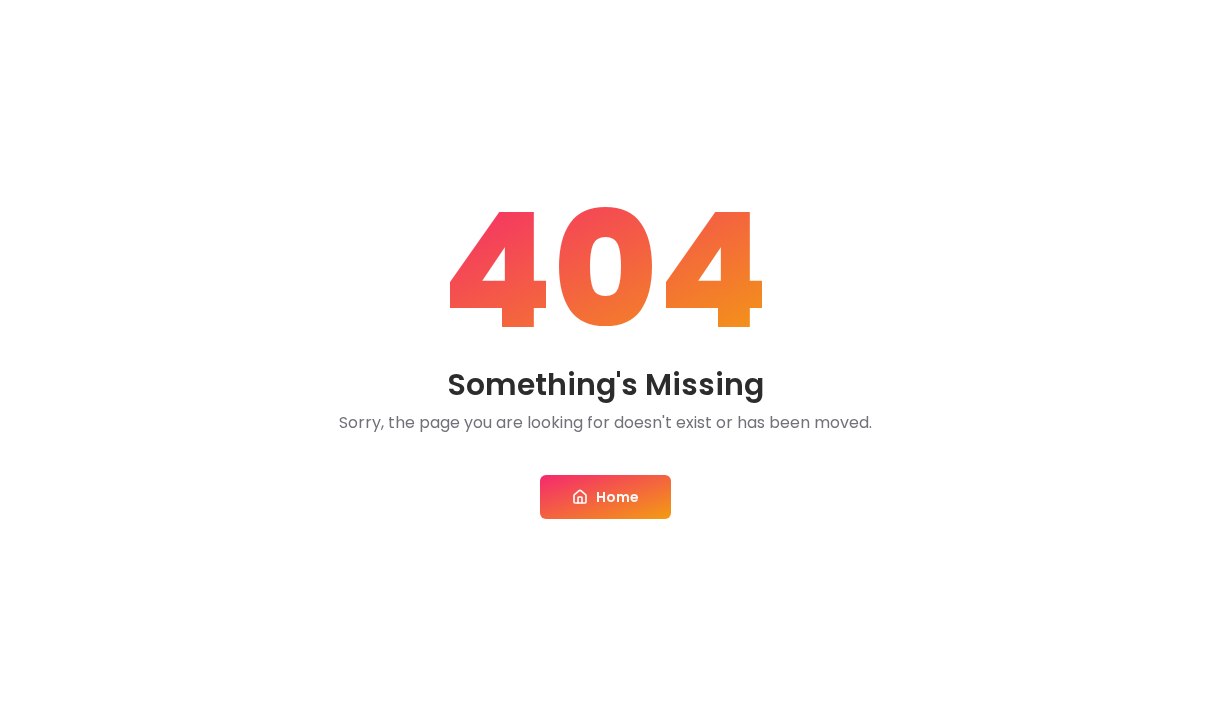 scroll, scrollTop: 0, scrollLeft: 0, axis: both 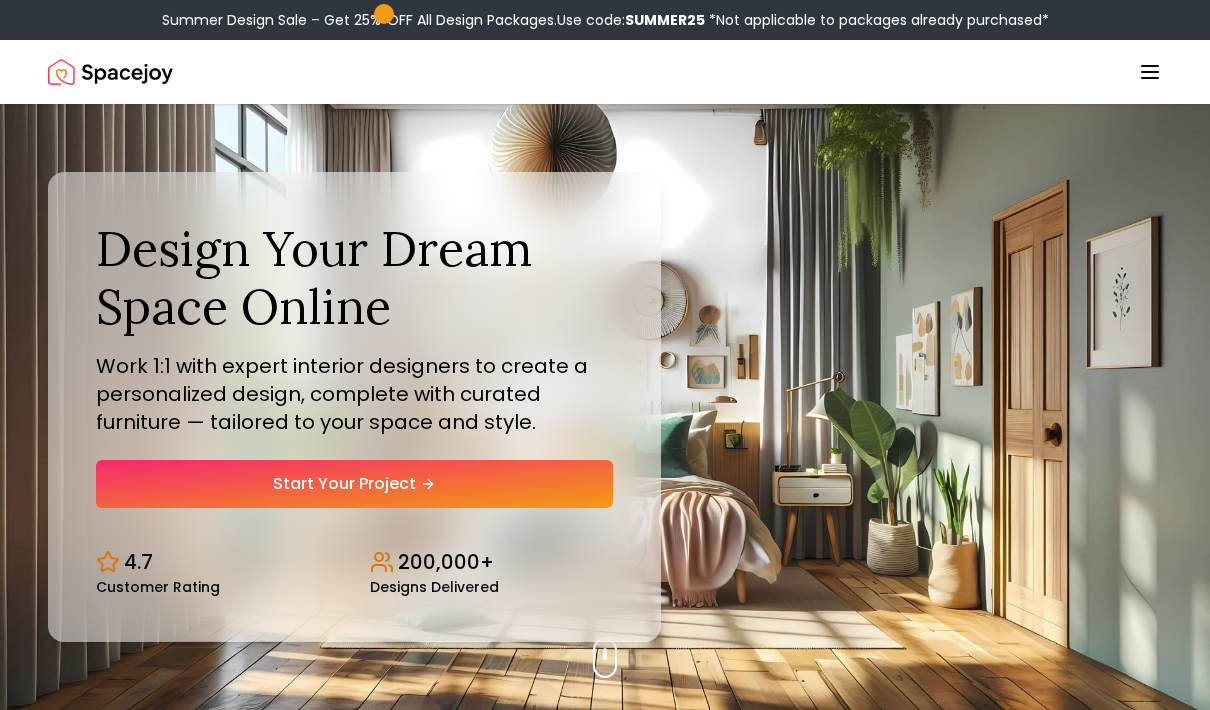 click 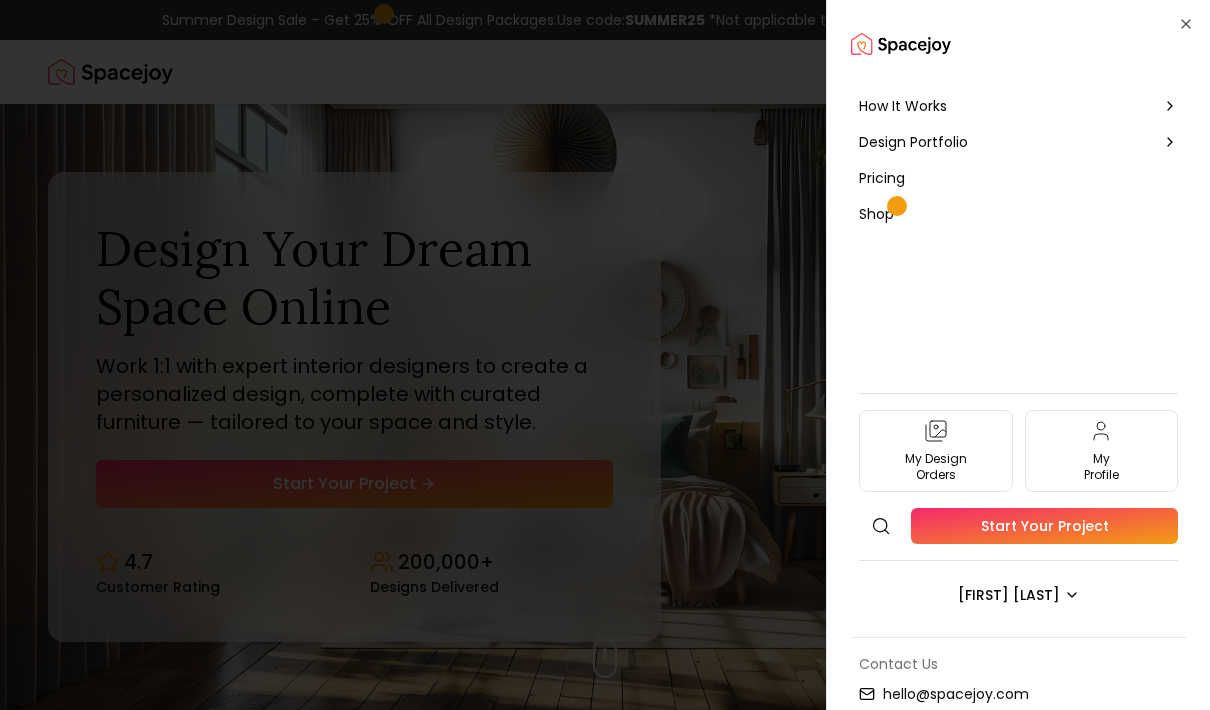 click on "My Design  Orders" at bounding box center (936, 451) 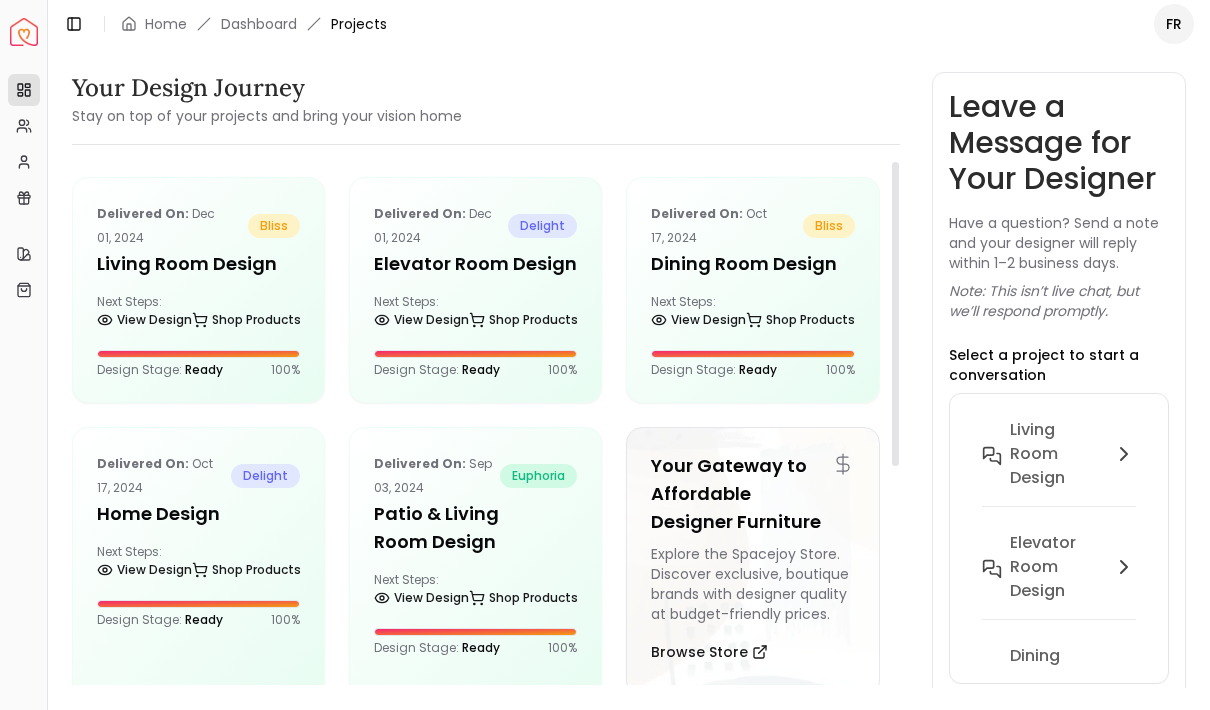 click on "Patio & Living Room Design" at bounding box center (475, 528) 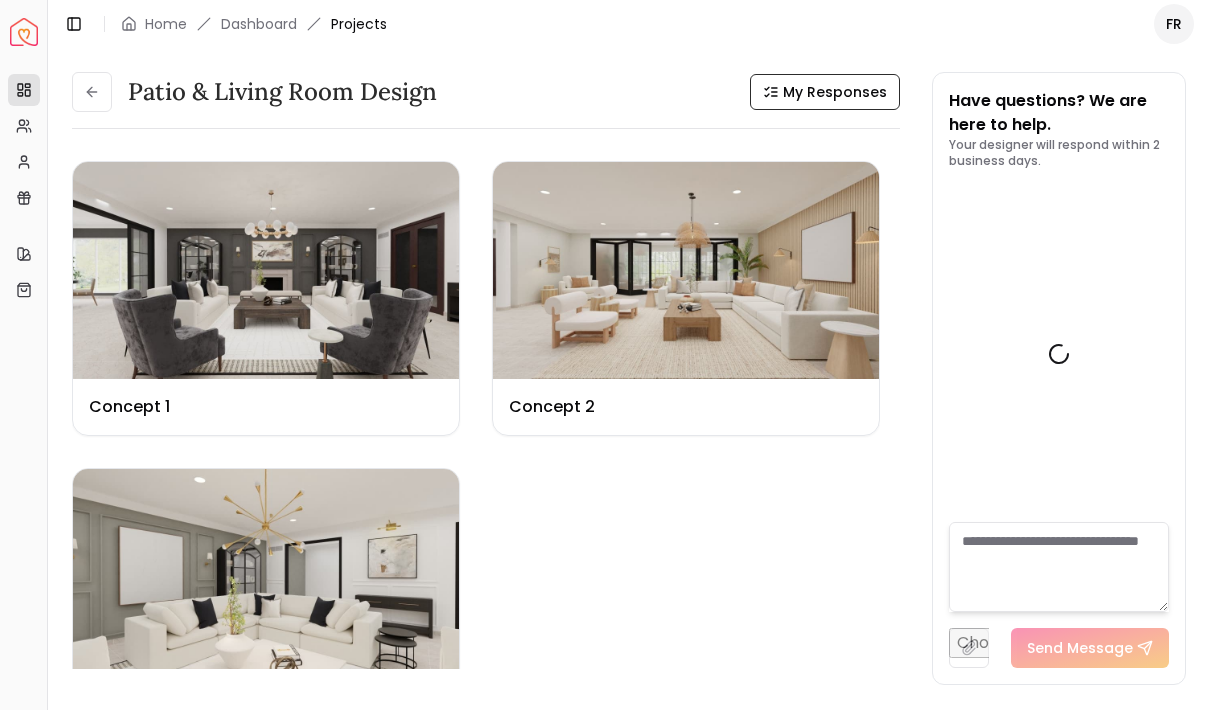 scroll, scrollTop: 8023, scrollLeft: 0, axis: vertical 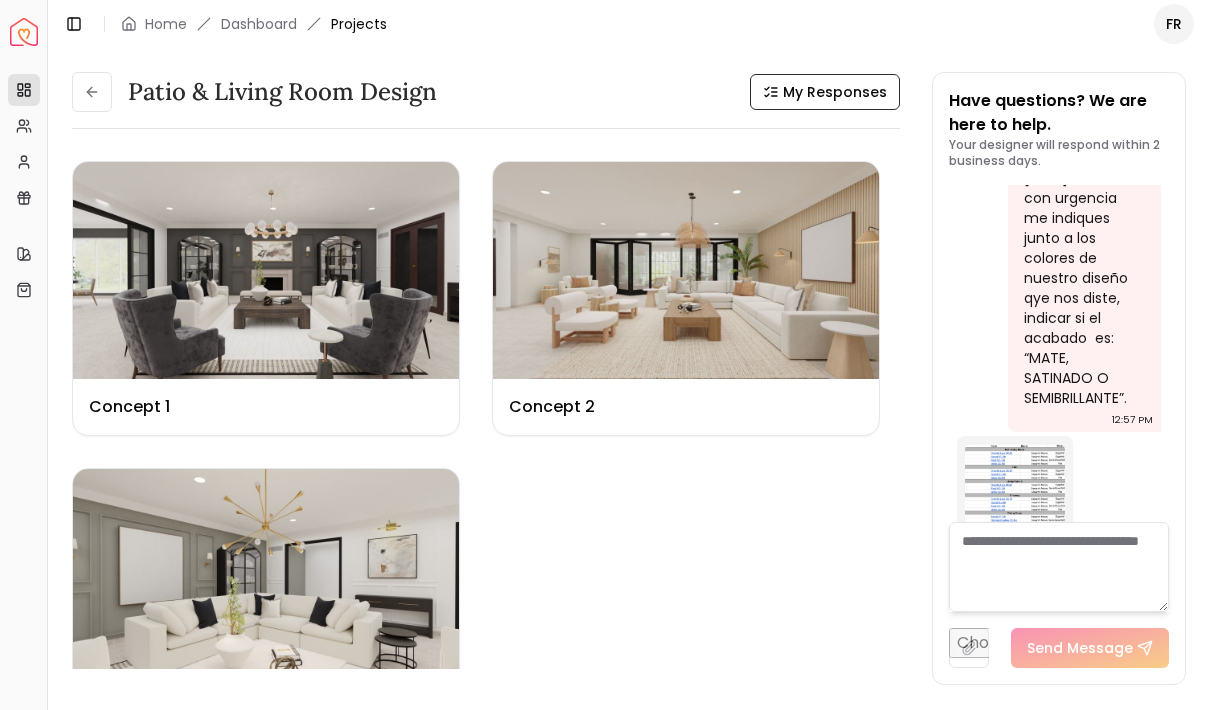 click at bounding box center (1015, 494) 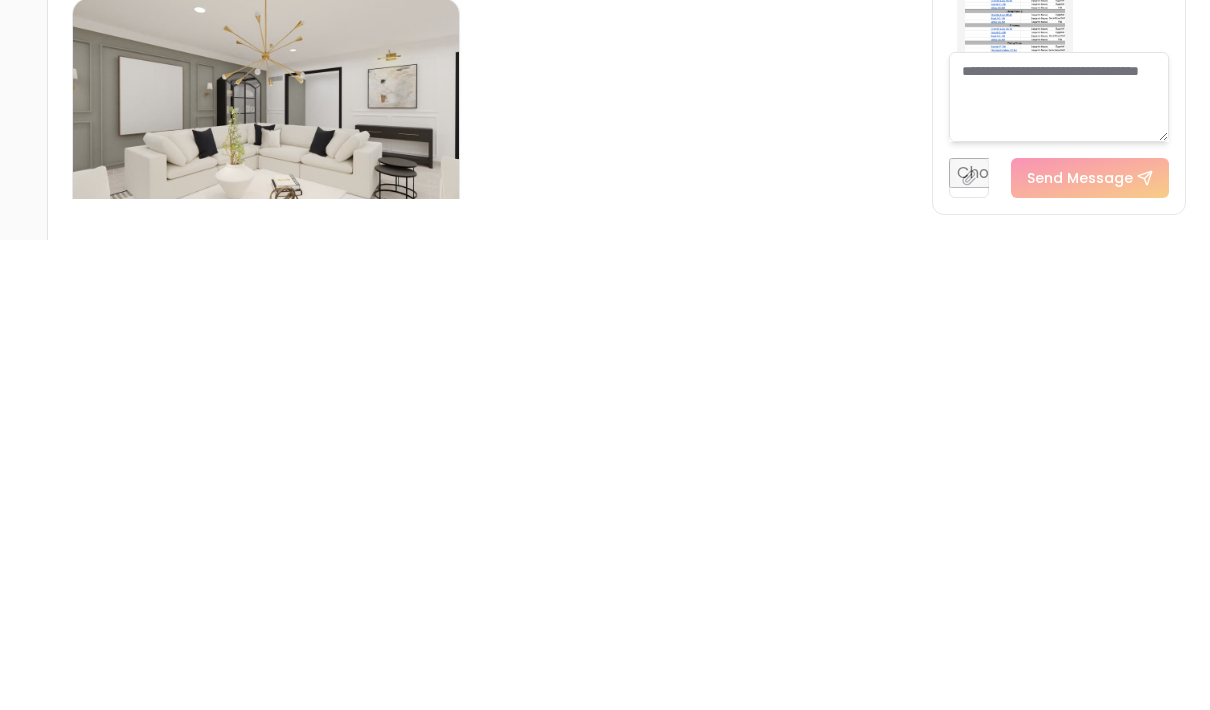 click at bounding box center [1015, 494] 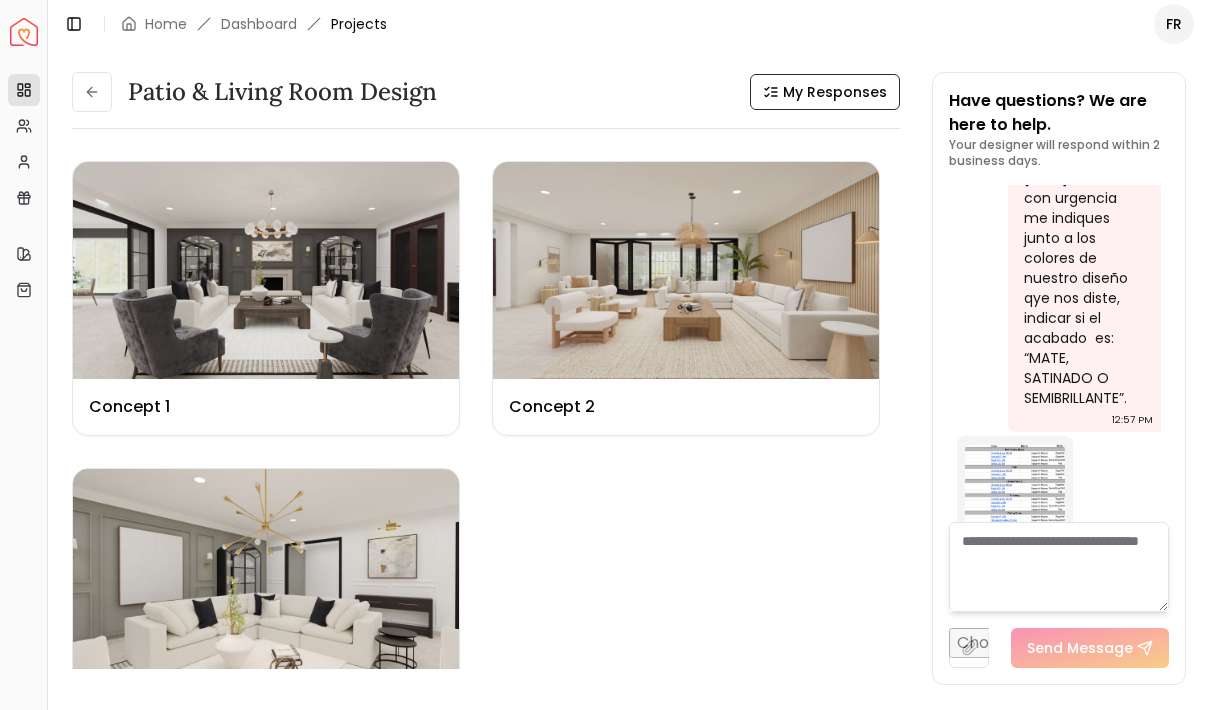 click at bounding box center [1015, 494] 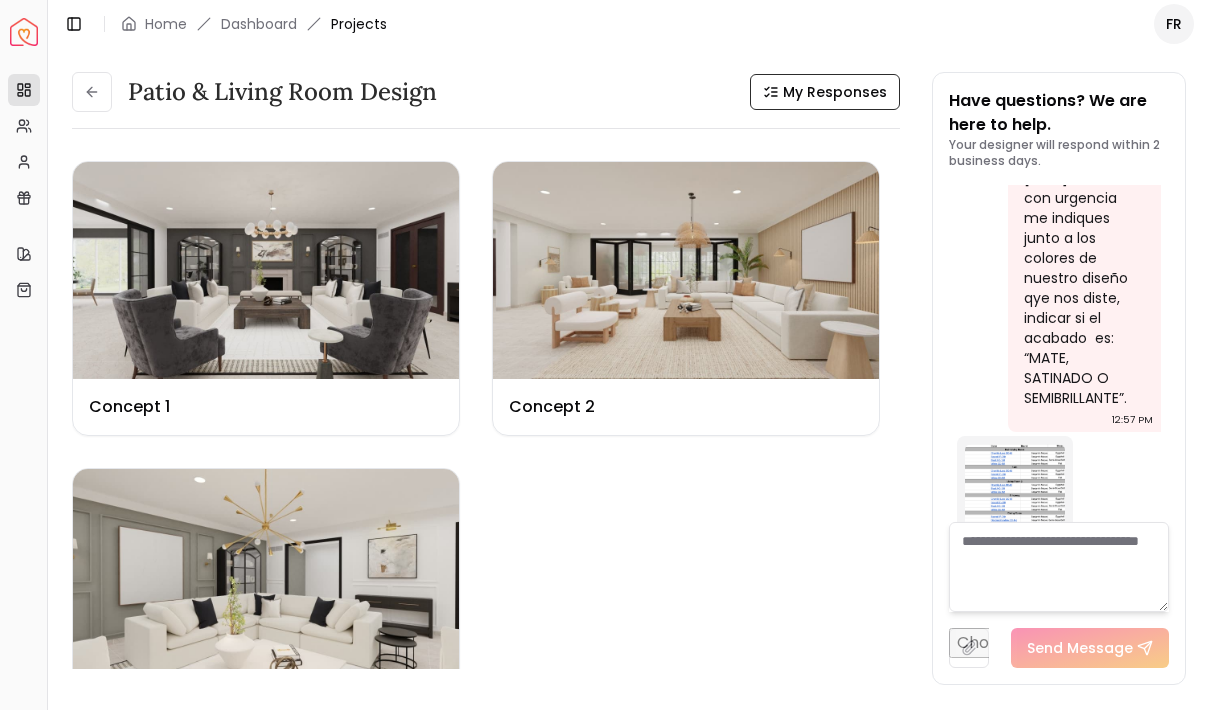 click at bounding box center (1015, 494) 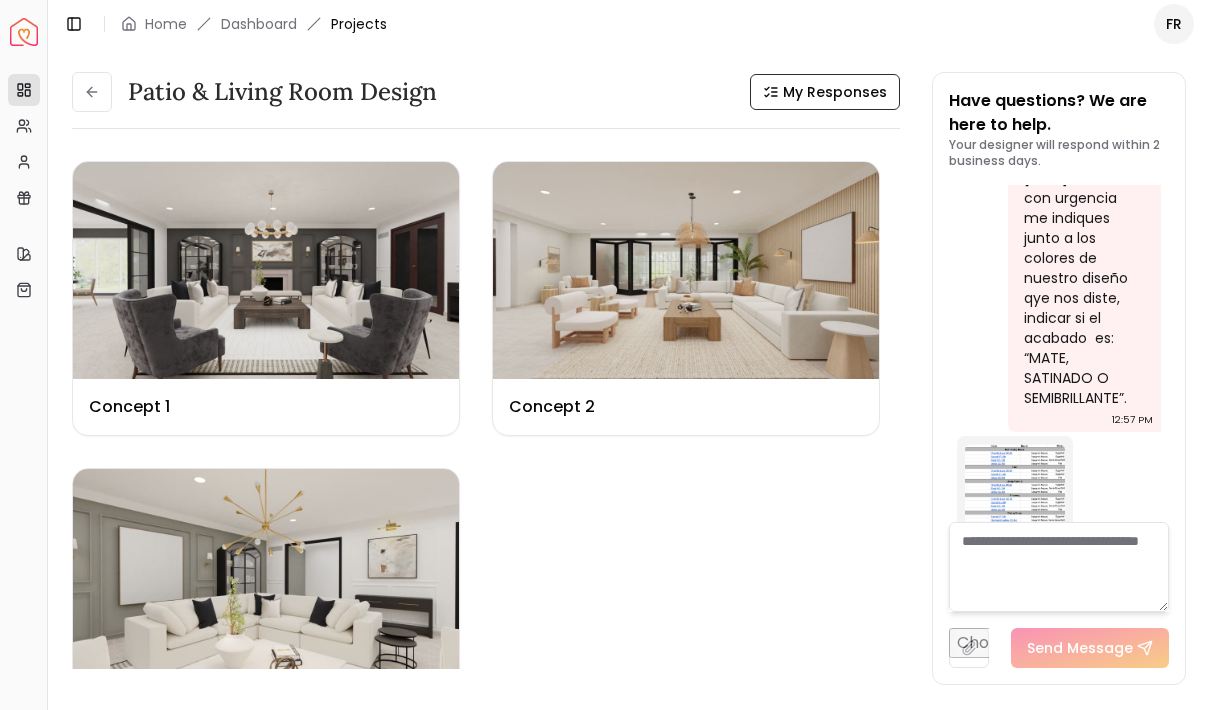 click at bounding box center [1059, 567] 